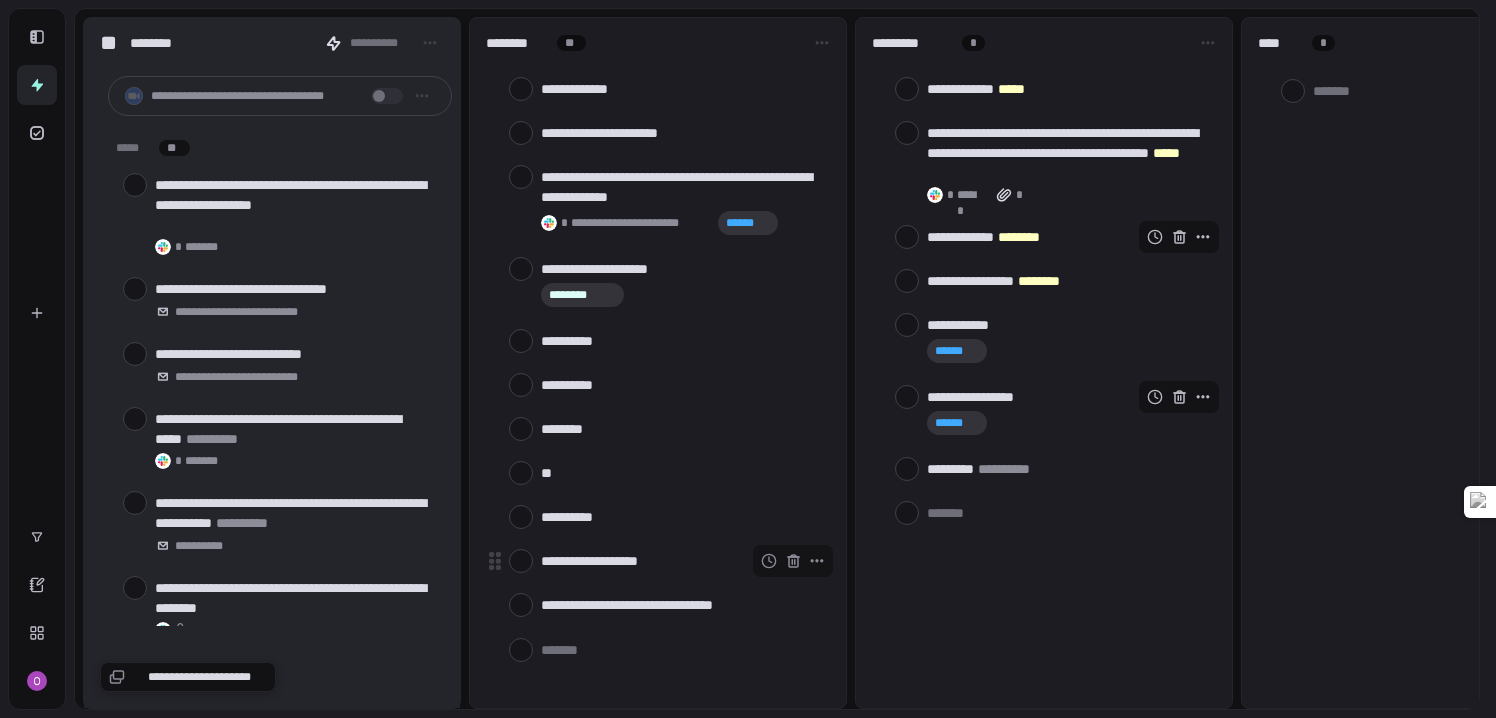 scroll, scrollTop: 0, scrollLeft: 0, axis: both 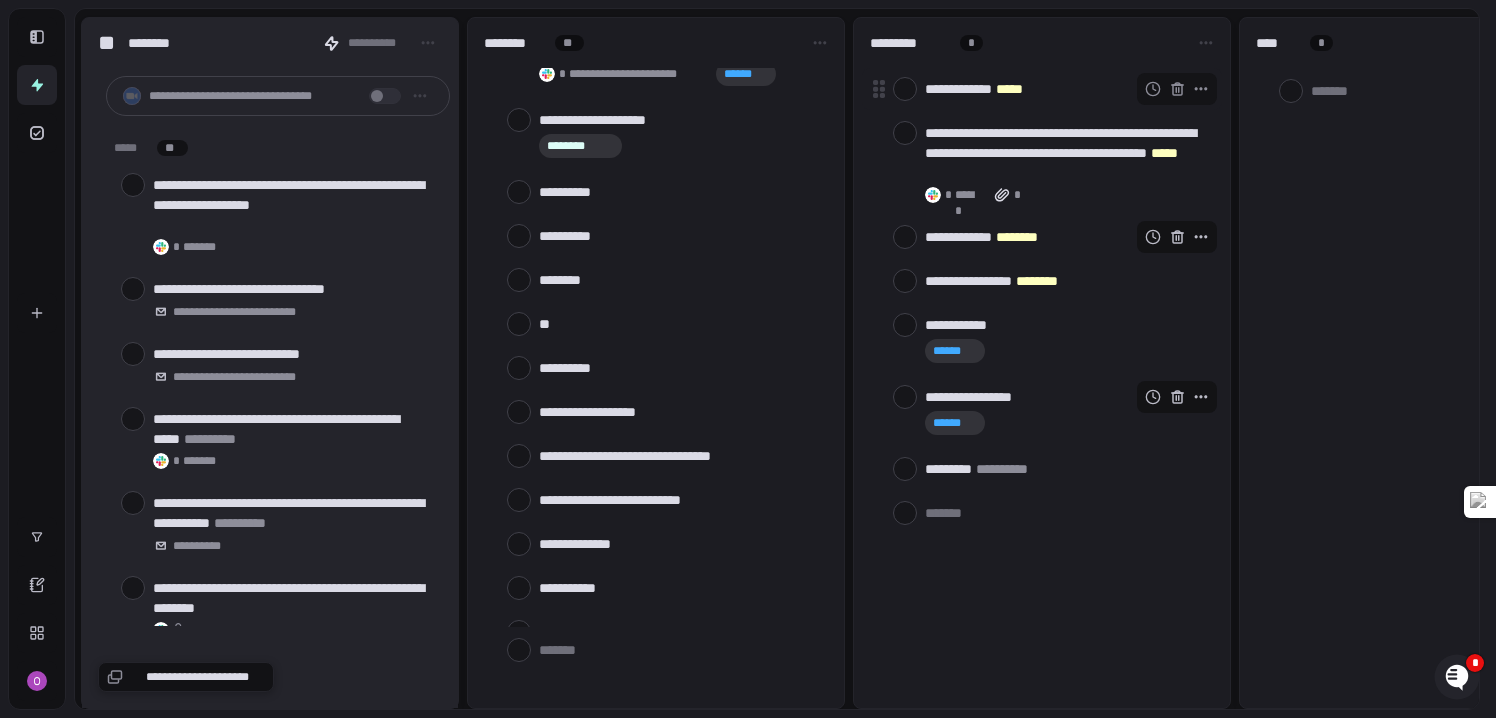 click at bounding box center [905, 89] 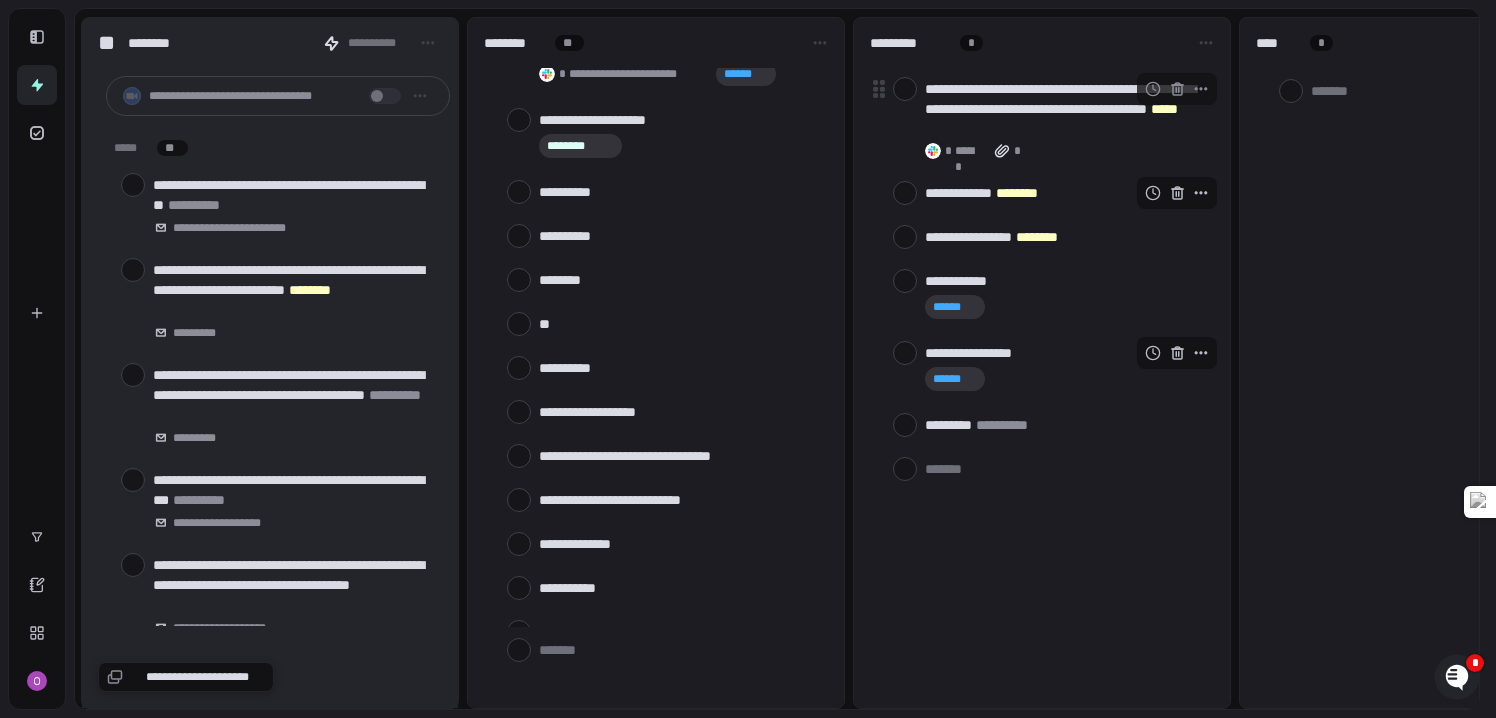 click on "*****" at bounding box center [1164, 109] 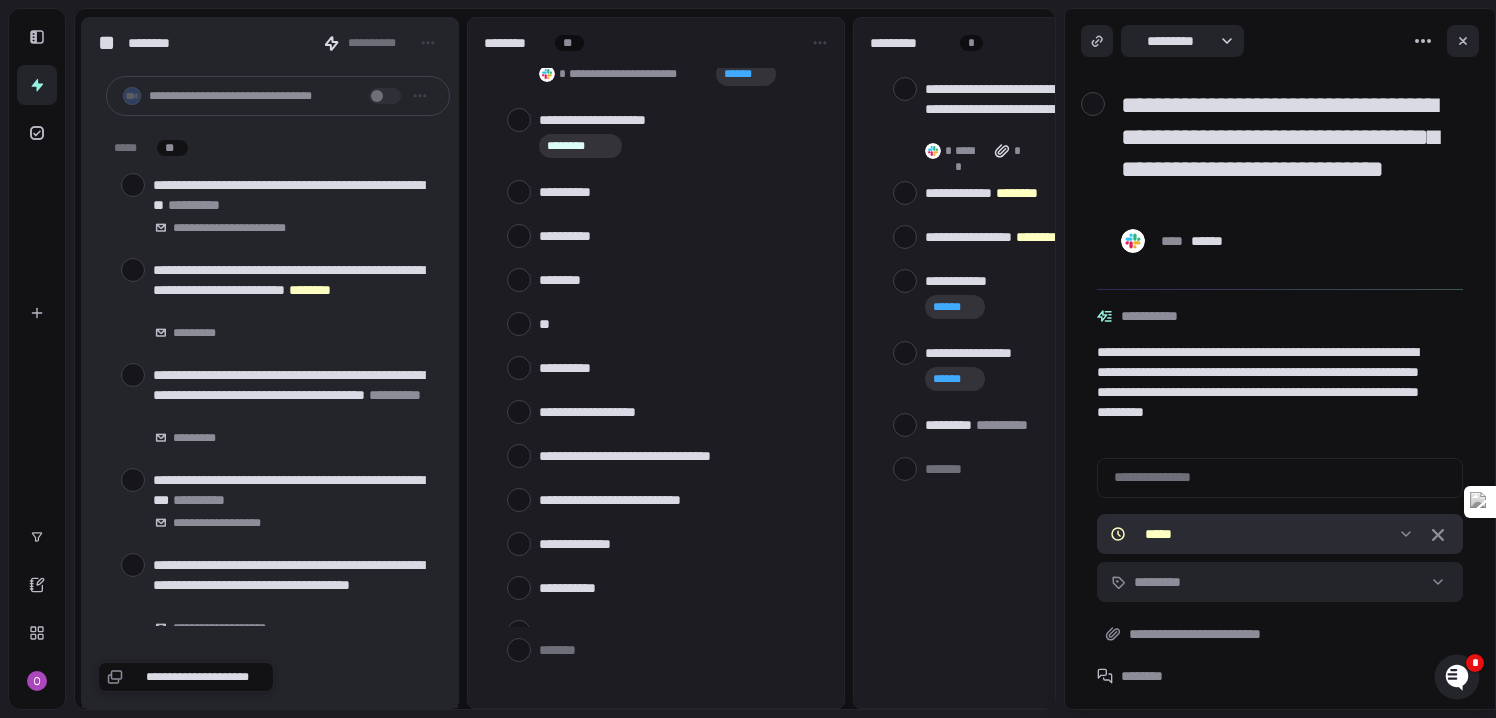 click on "**********" at bounding box center [748, 359] 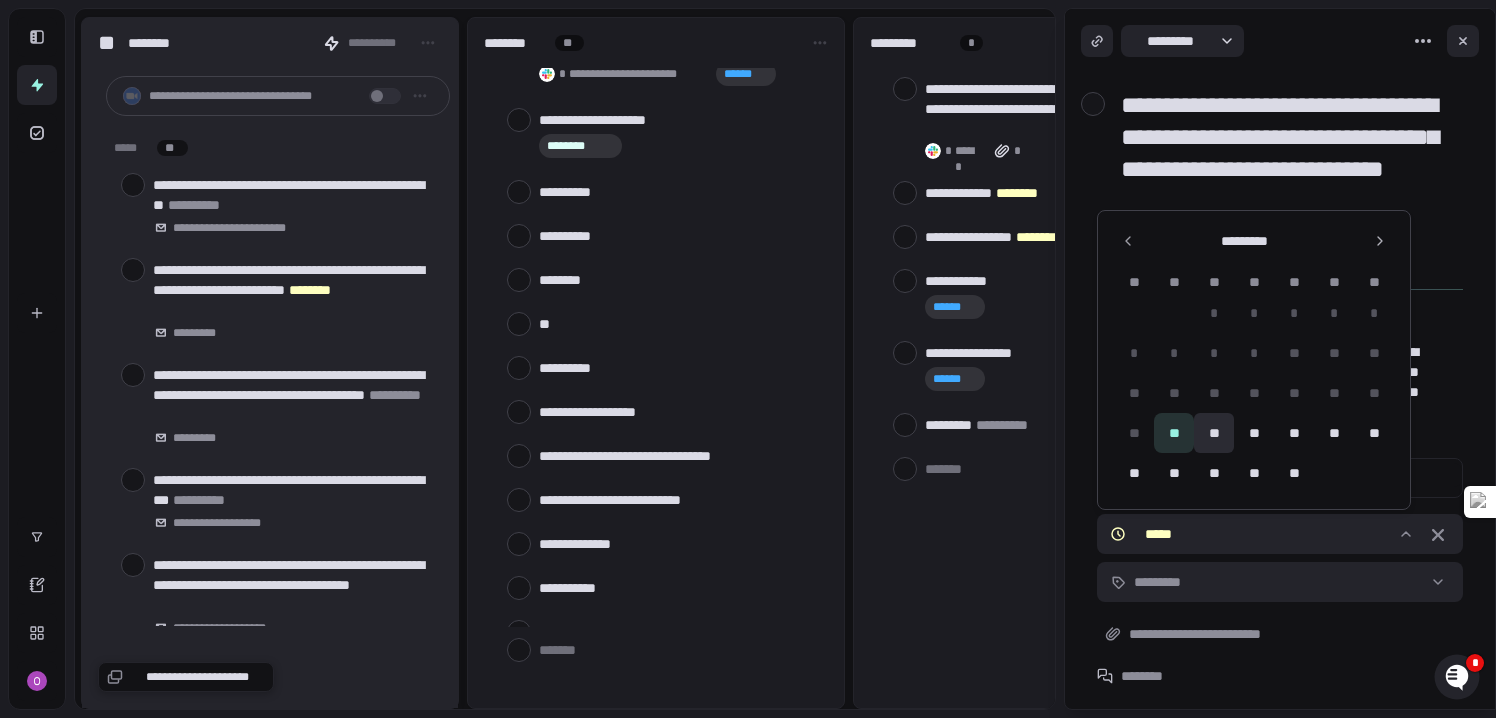 click on "**" at bounding box center (1214, 433) 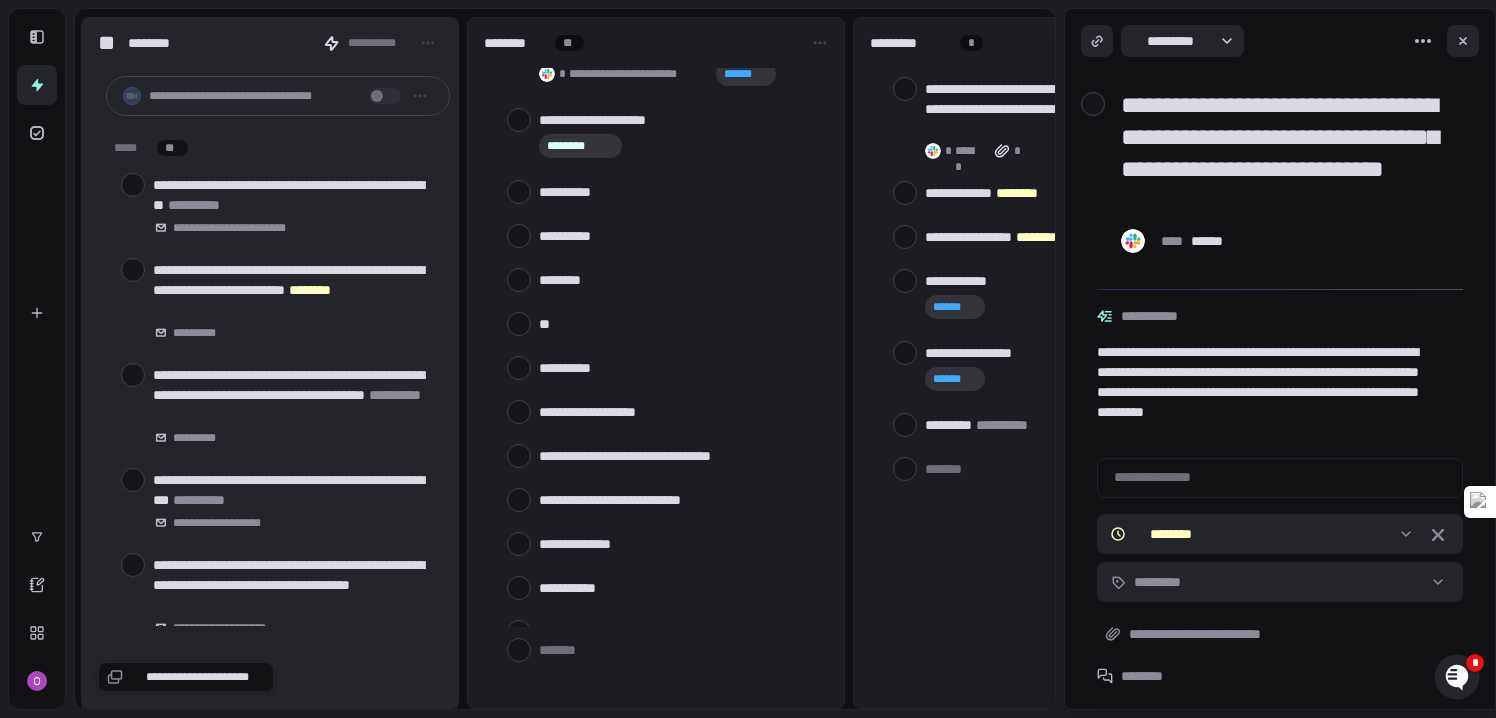 click on "**********" at bounding box center [1042, 363] 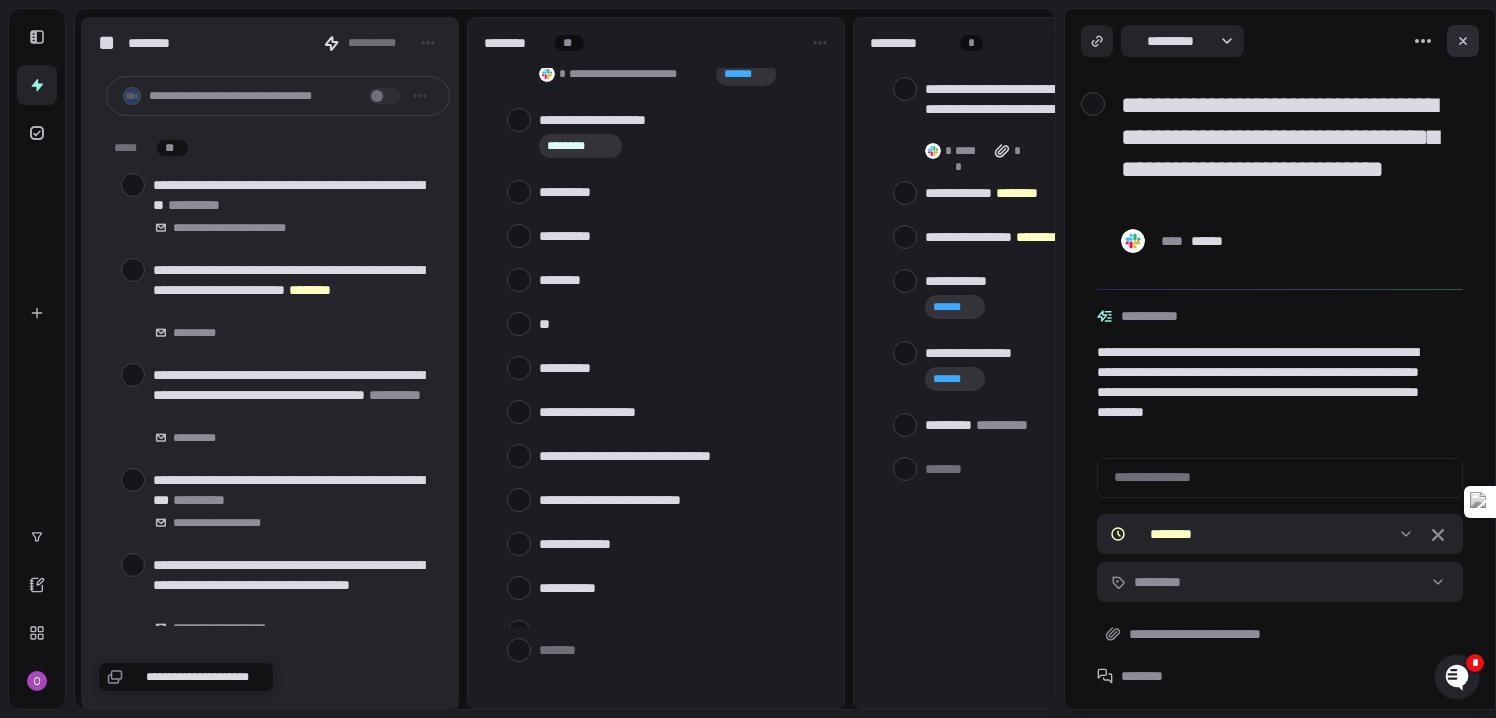 click at bounding box center (1463, 41) 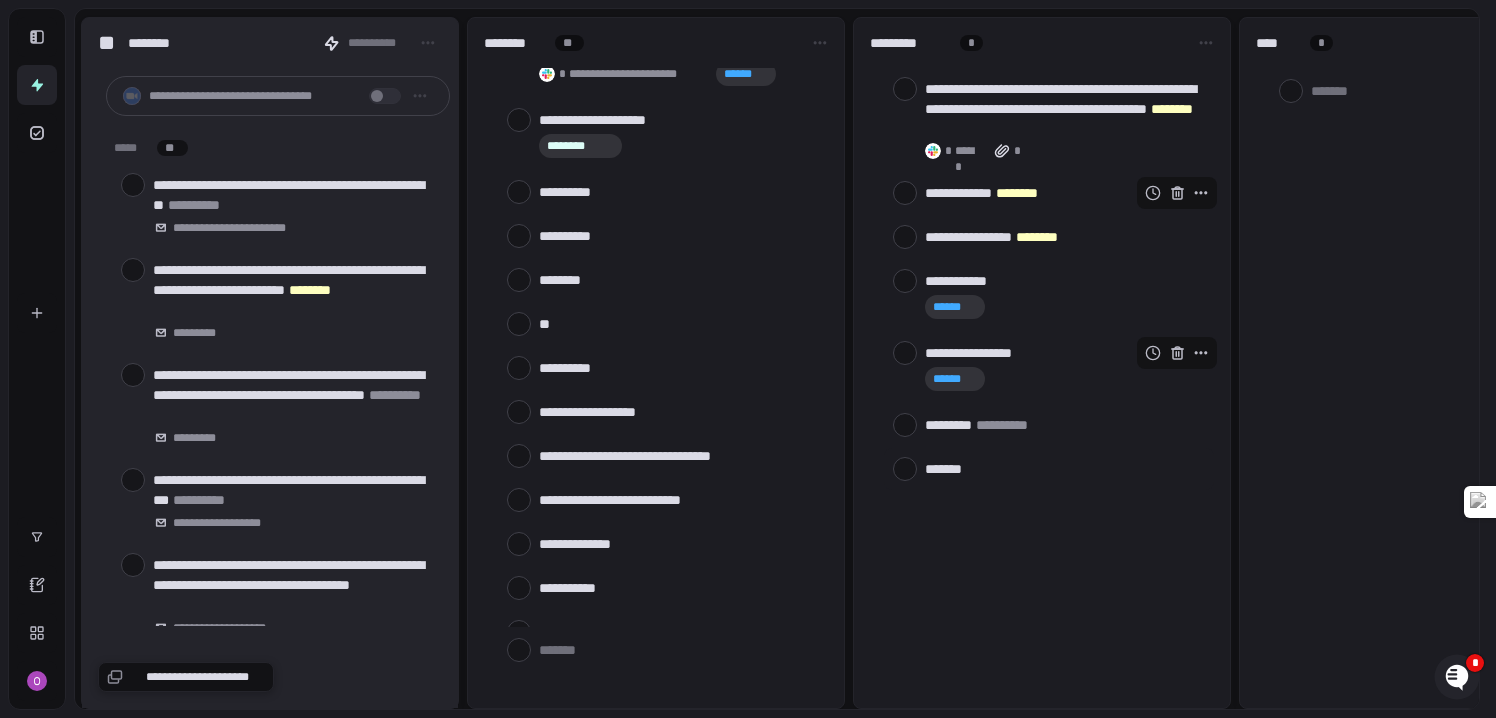 click at bounding box center [1065, 468] 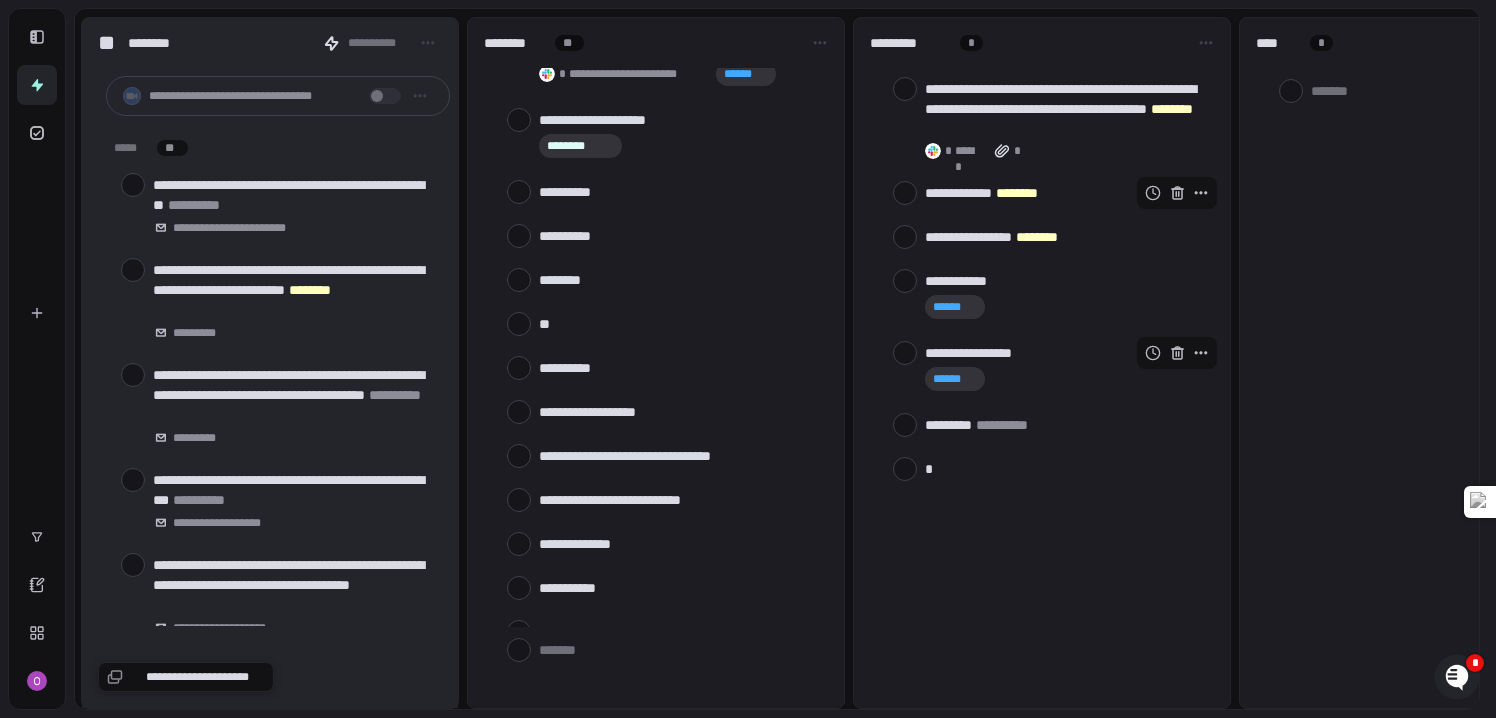 type on "**" 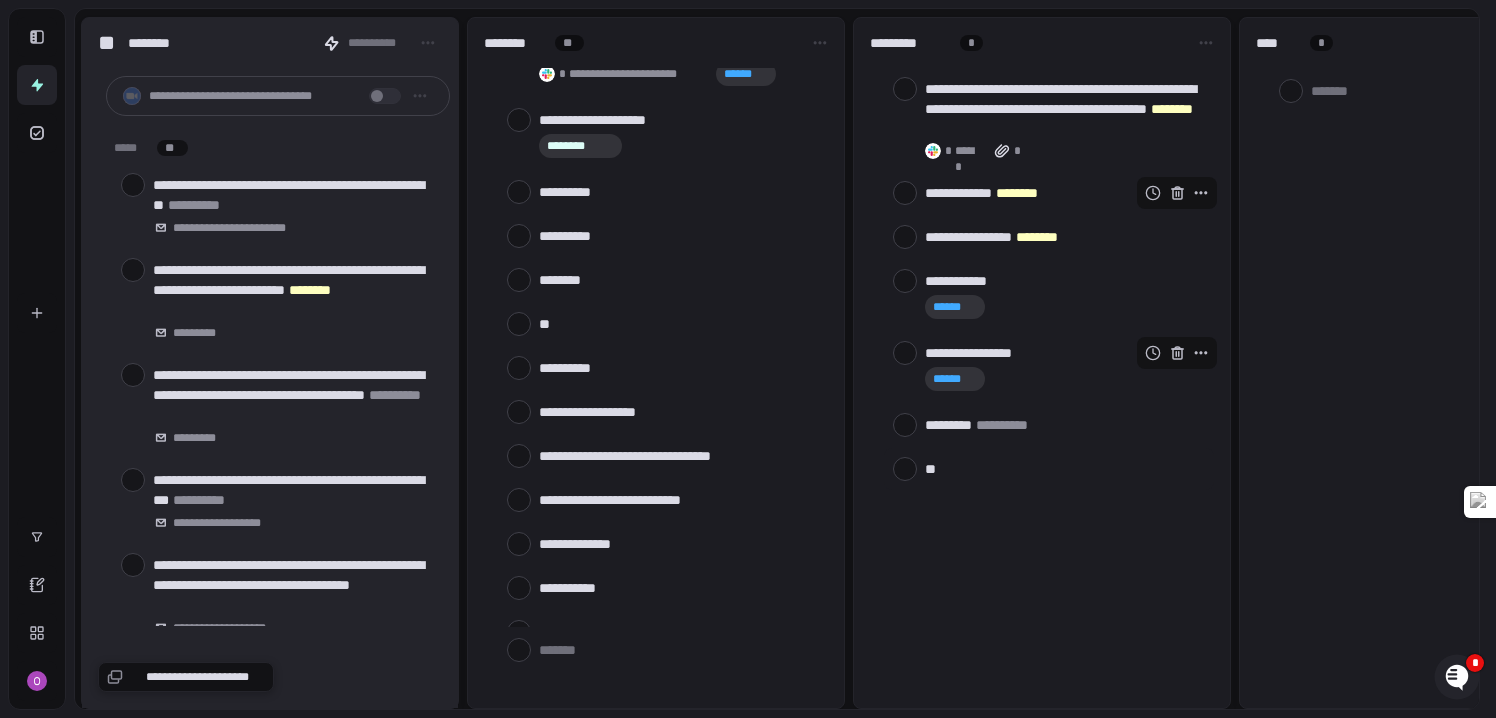 type on "*" 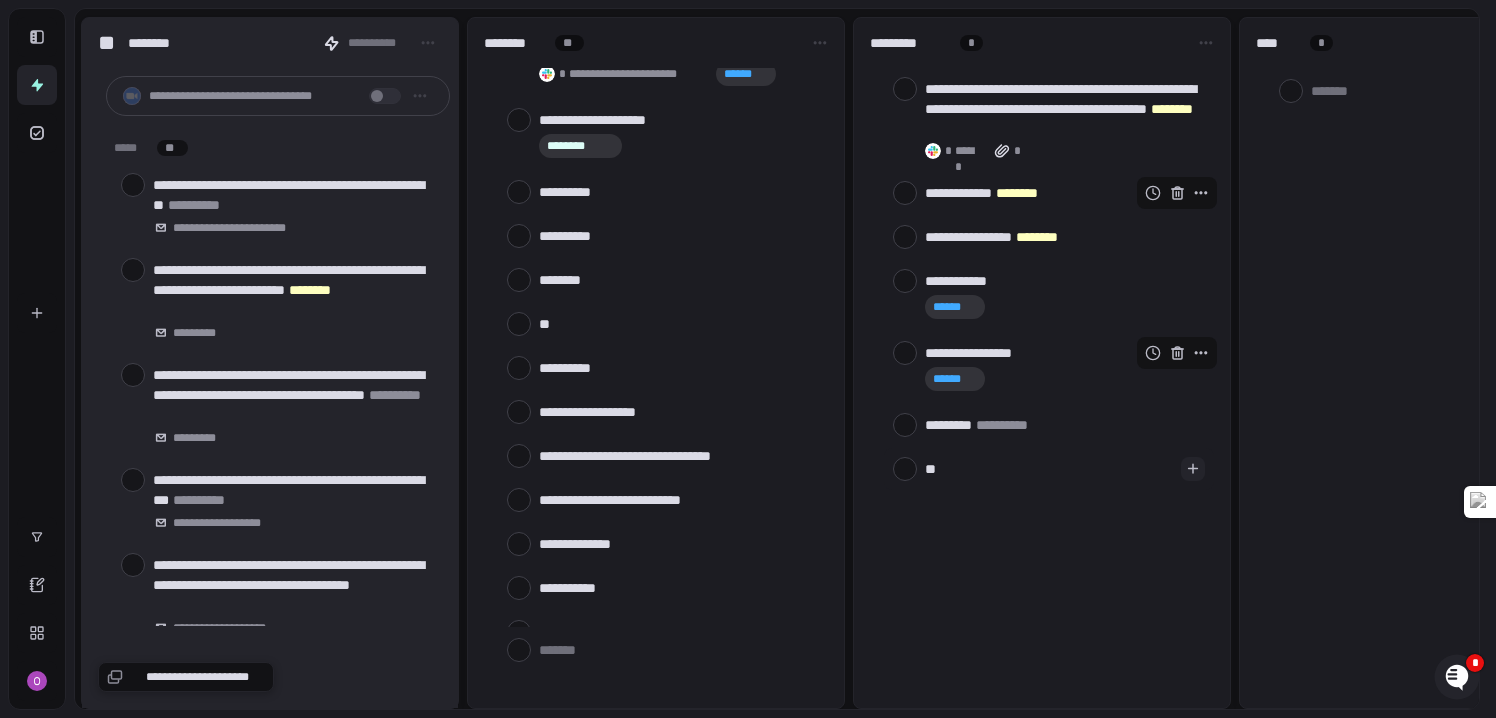 type on "***" 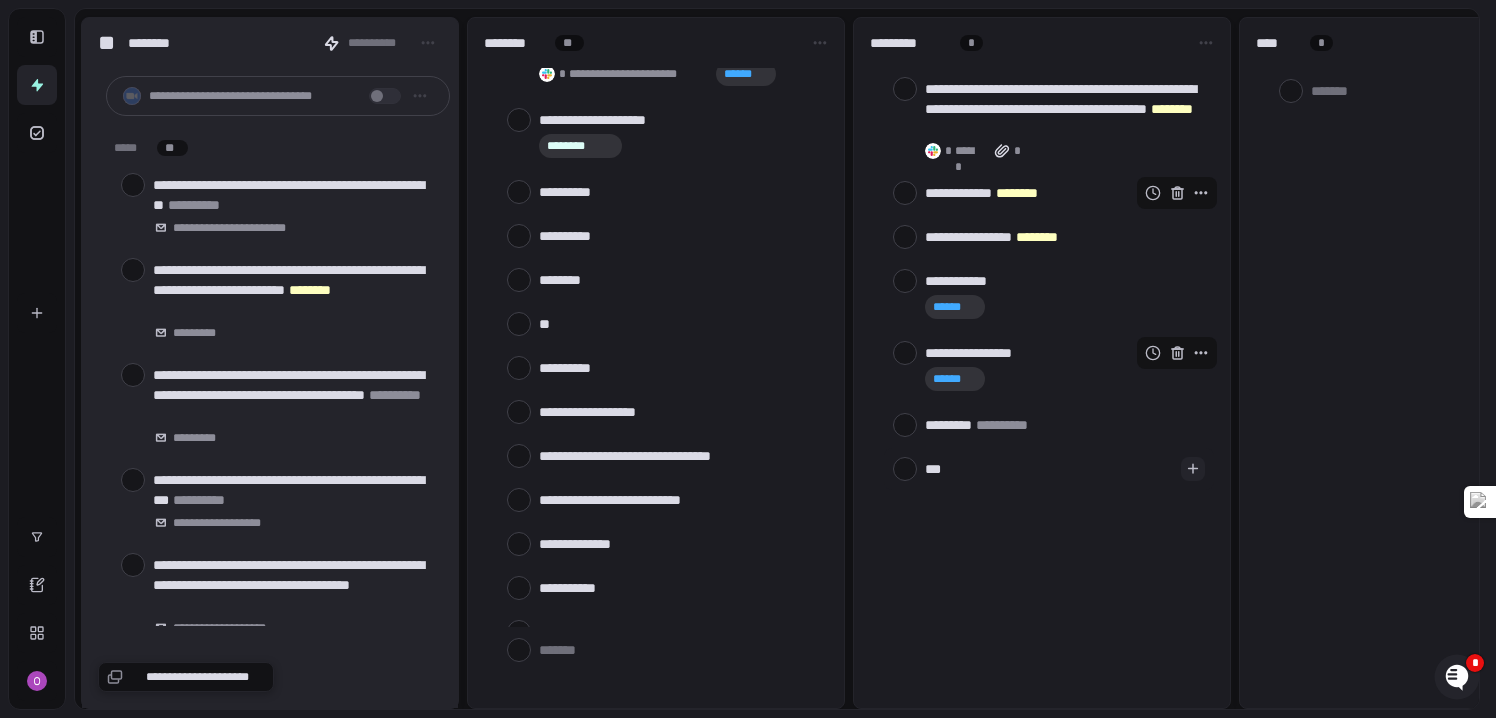 type on "****" 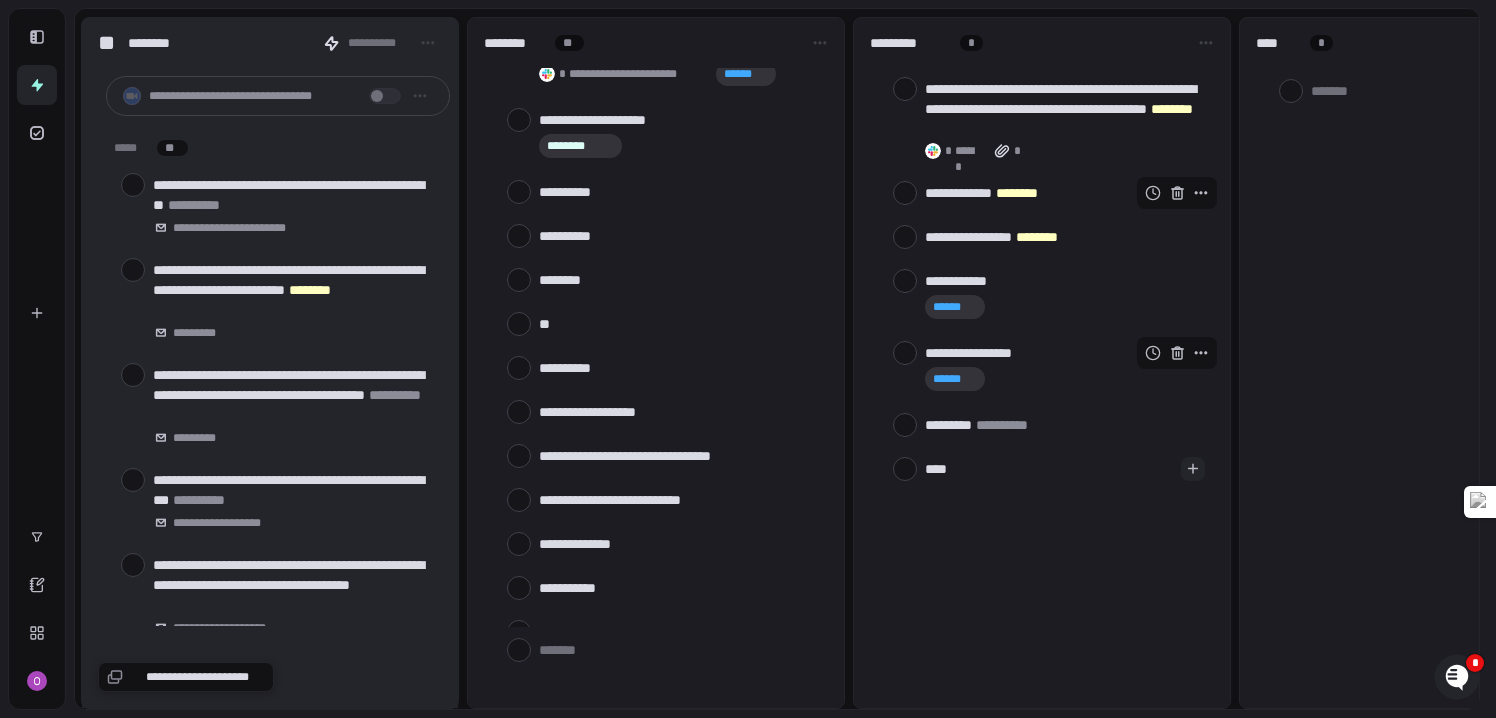 type on "*****" 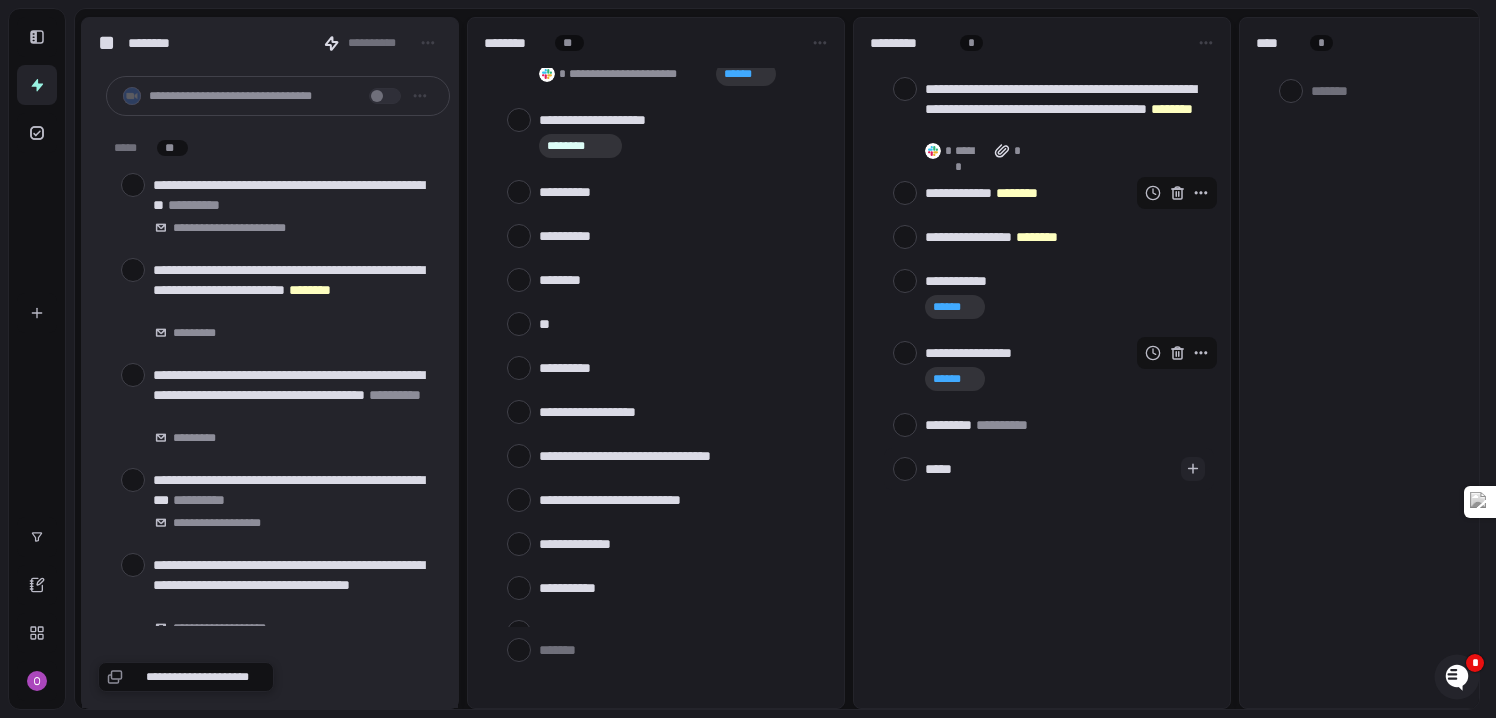type on "******" 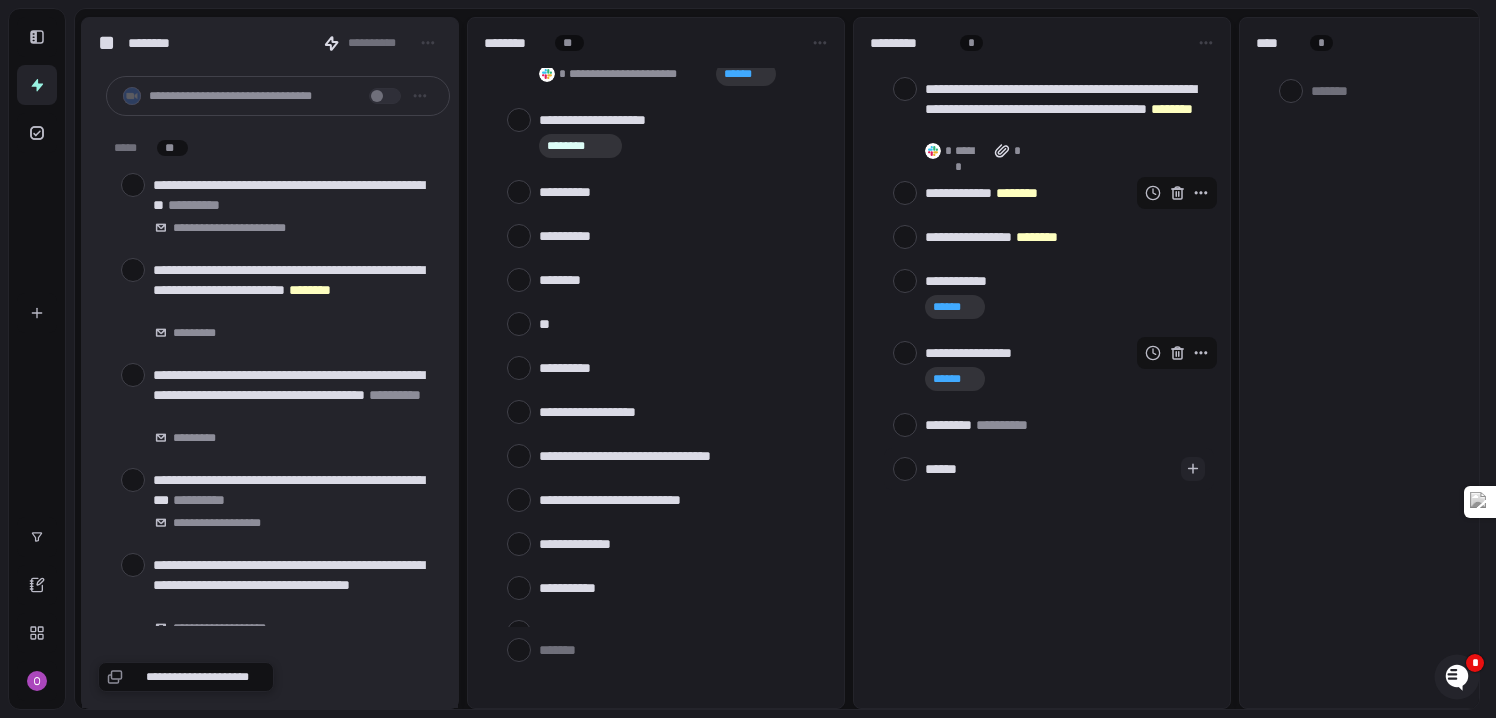 type on "******" 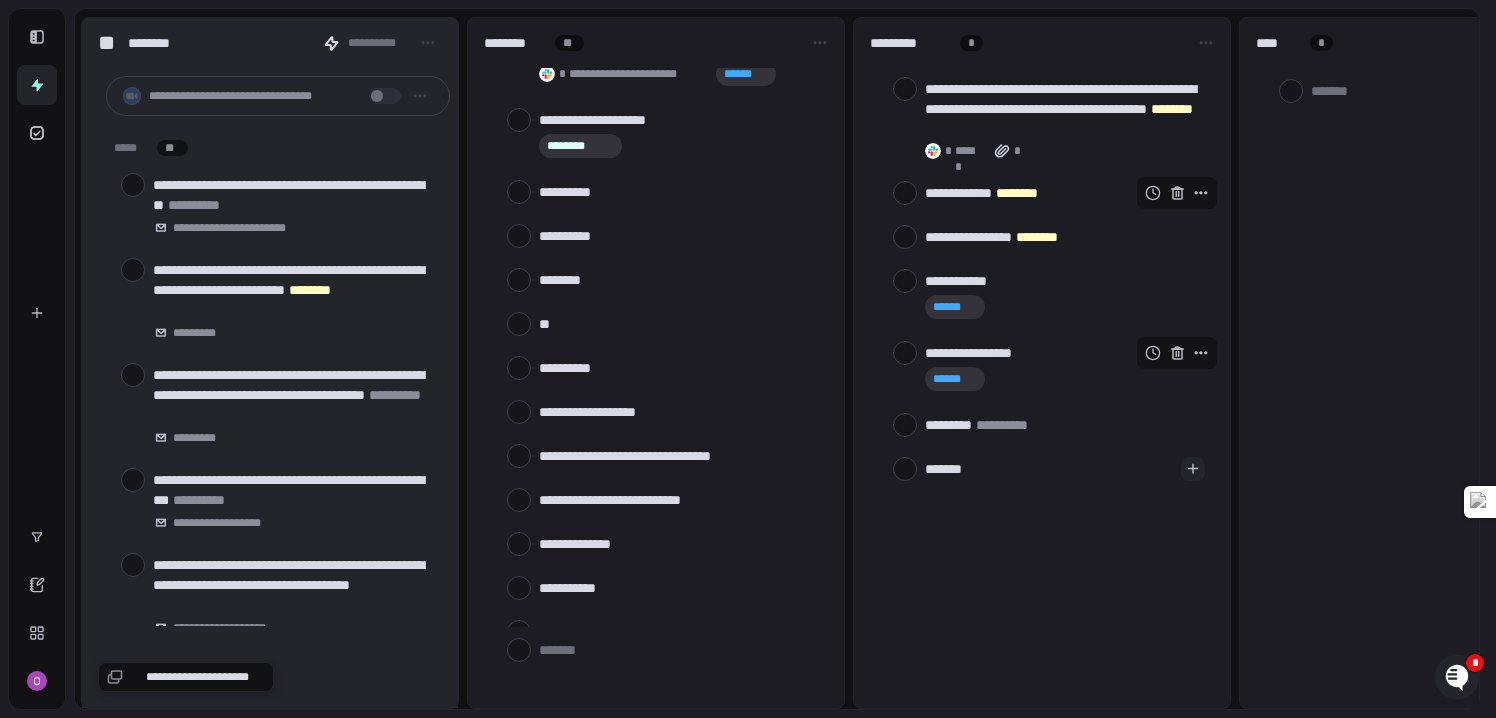 type on "********" 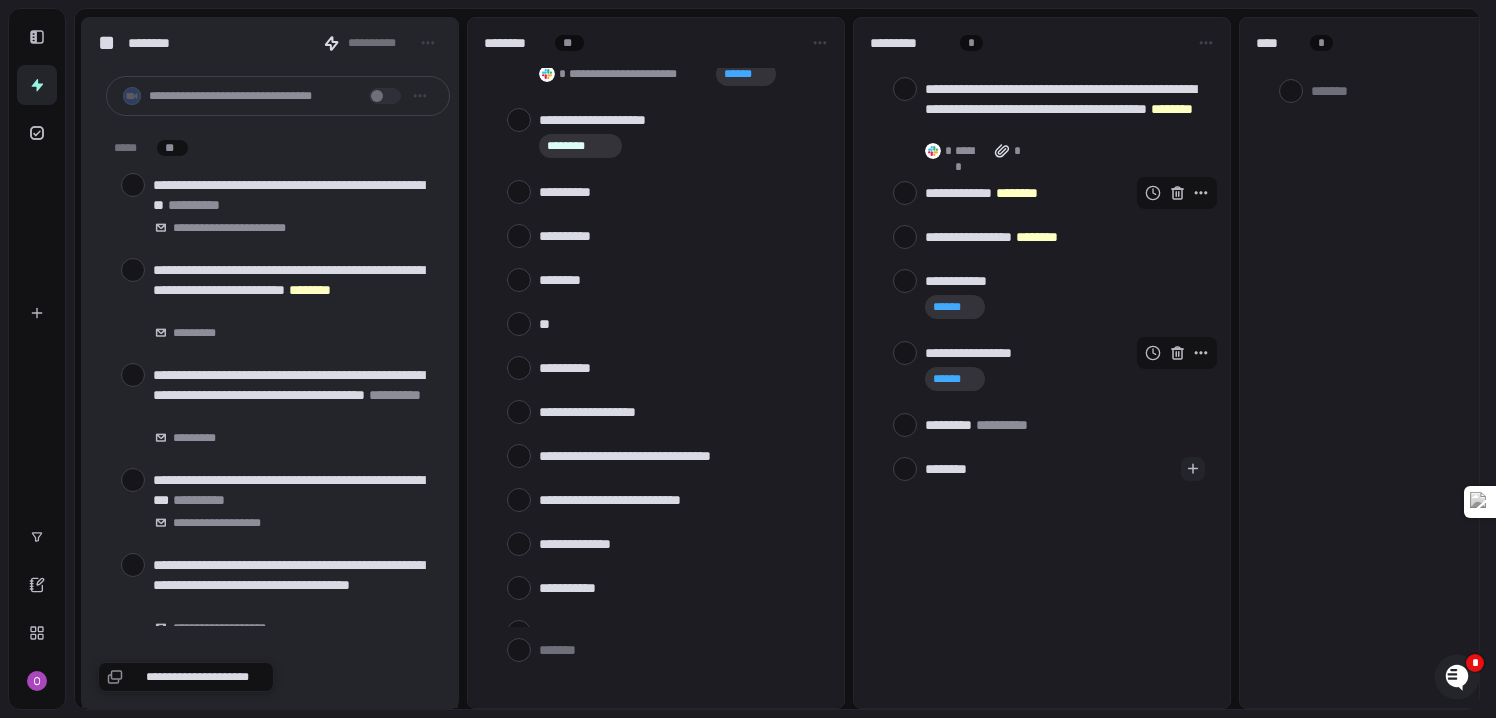 type on "*********" 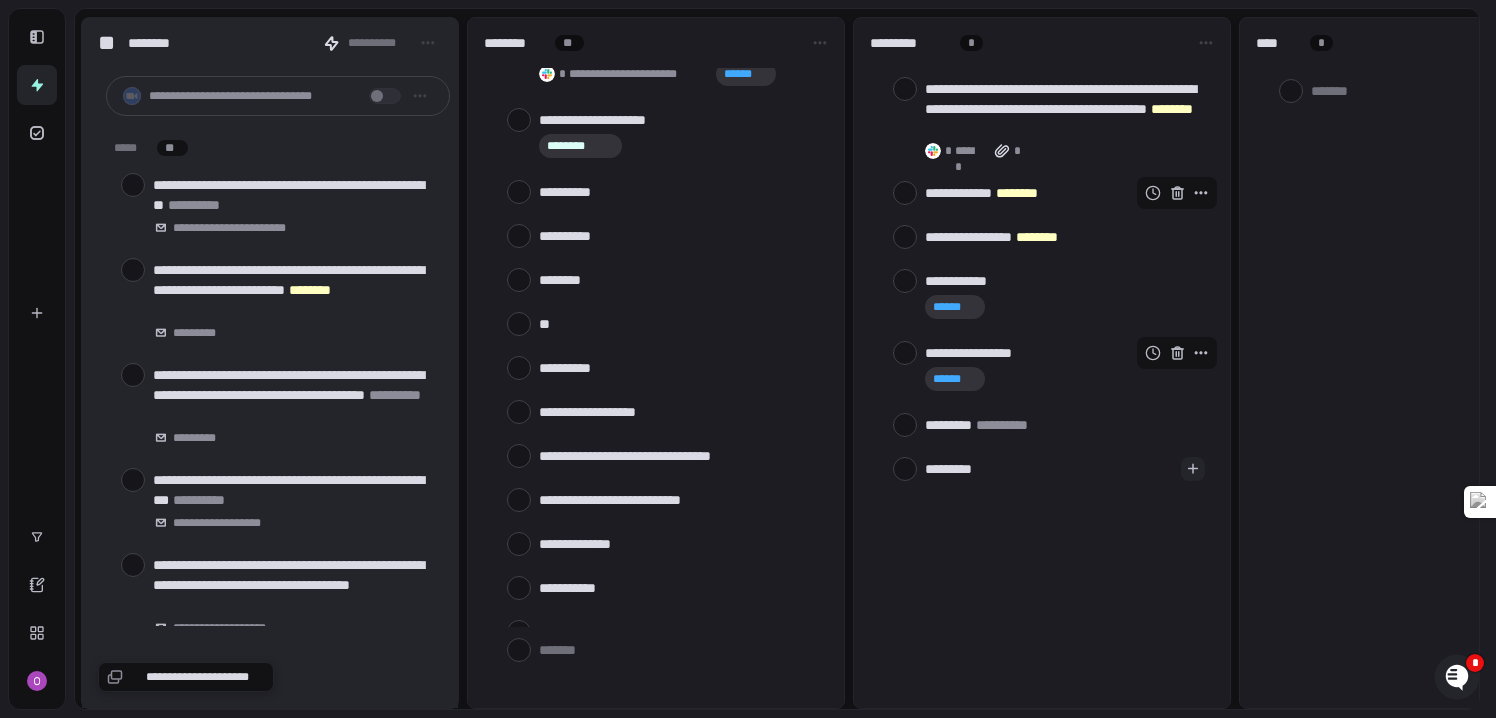type on "*" 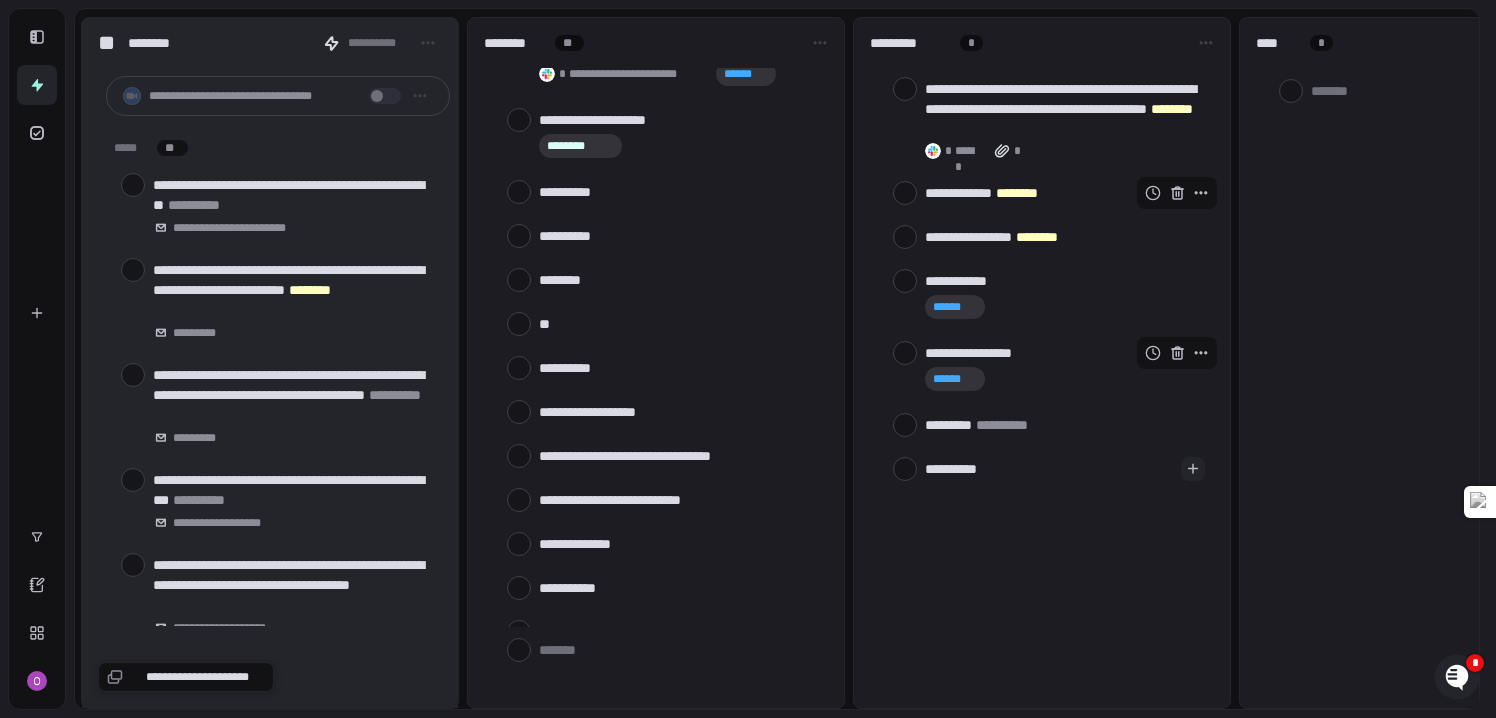 type 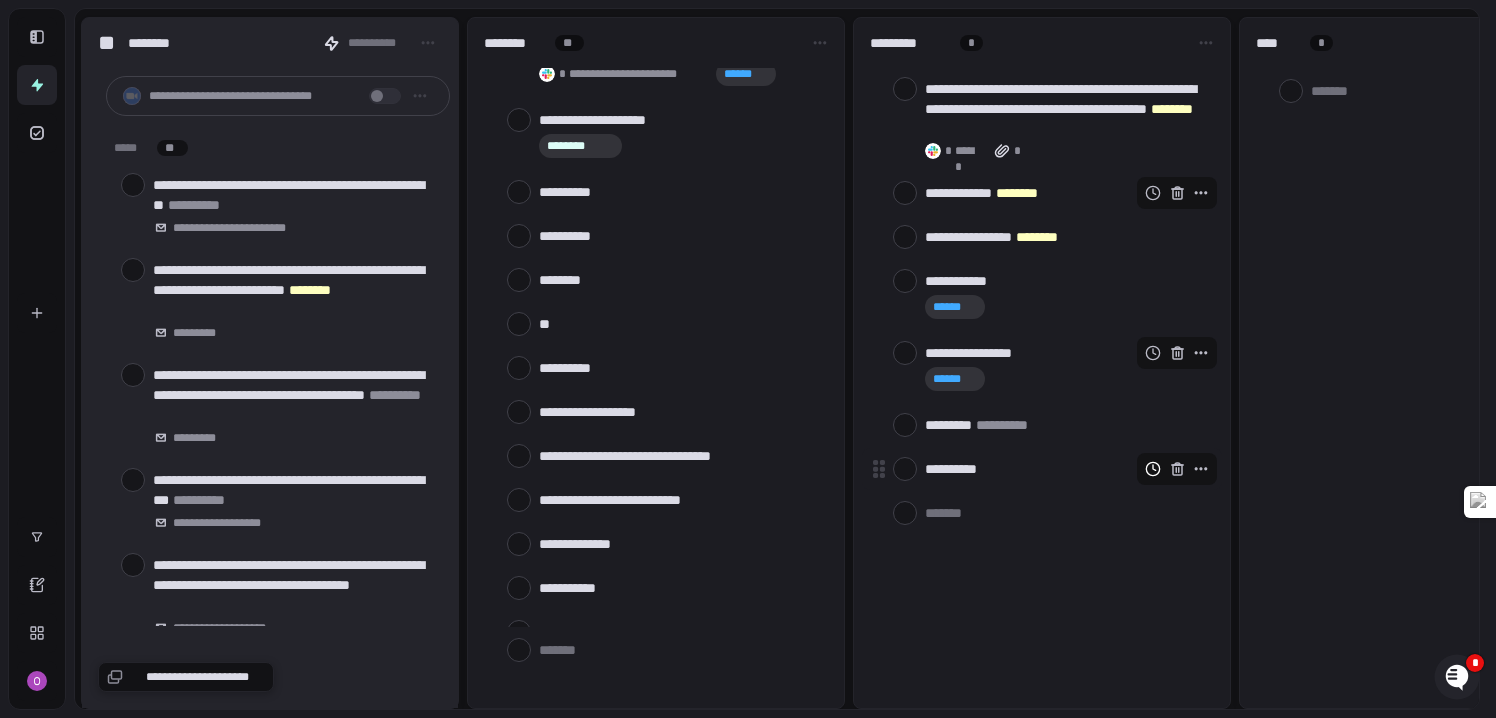 click 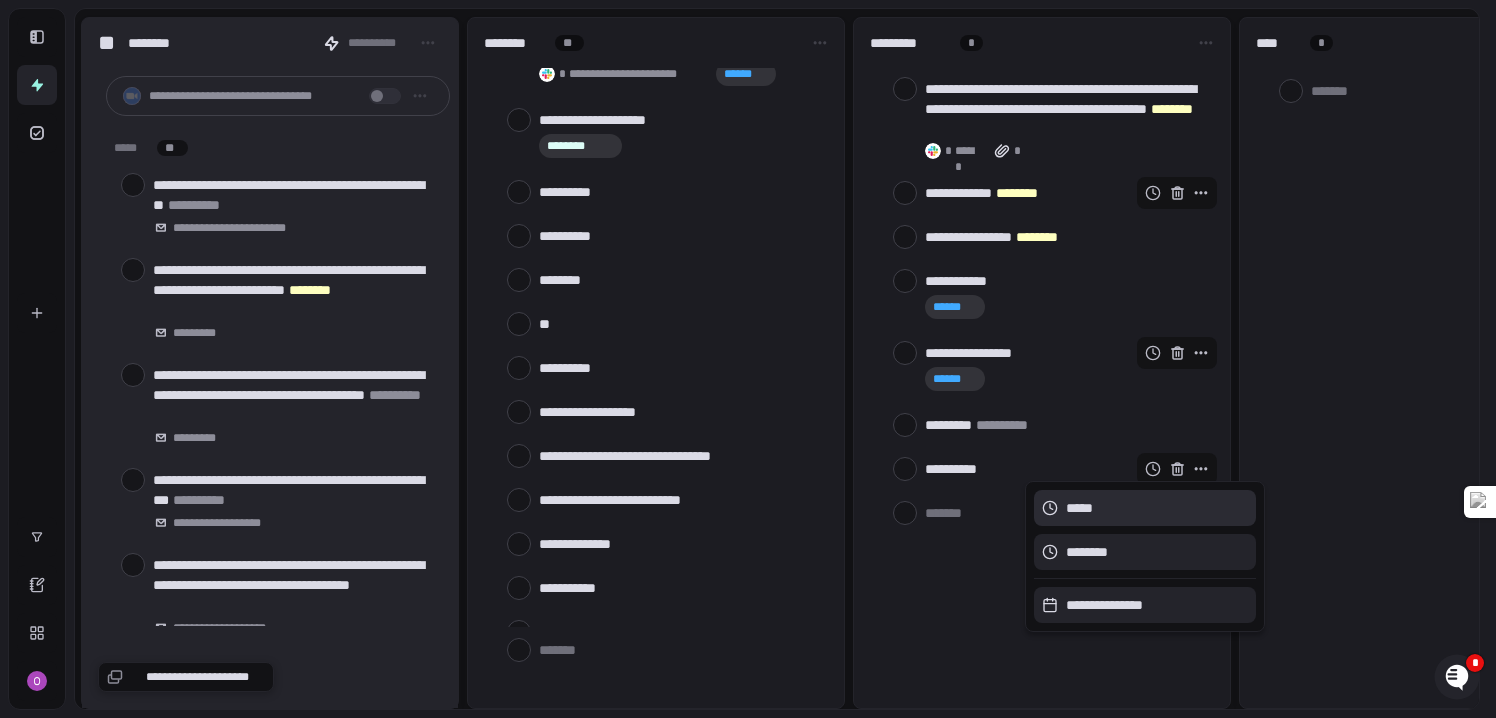 click on "*****" at bounding box center (1074, 508) 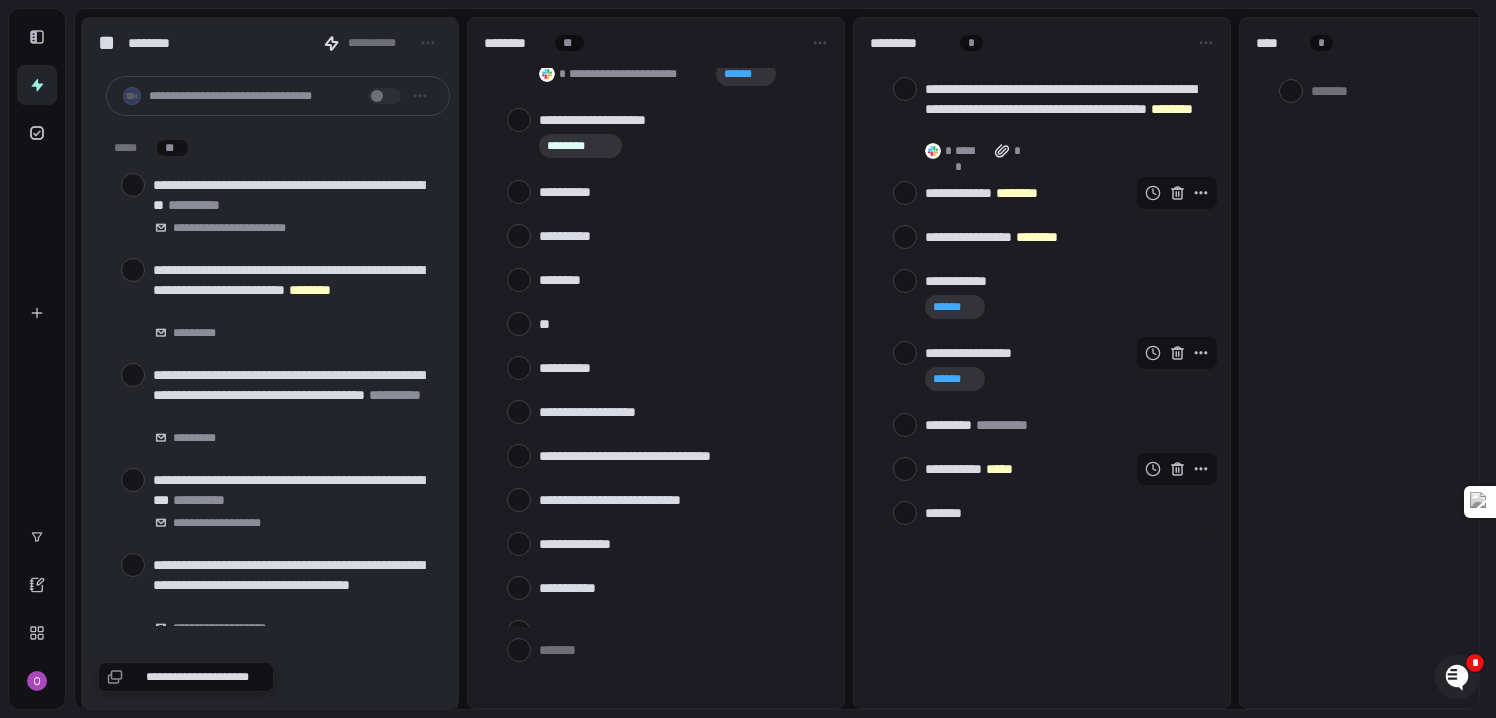 type on "*" 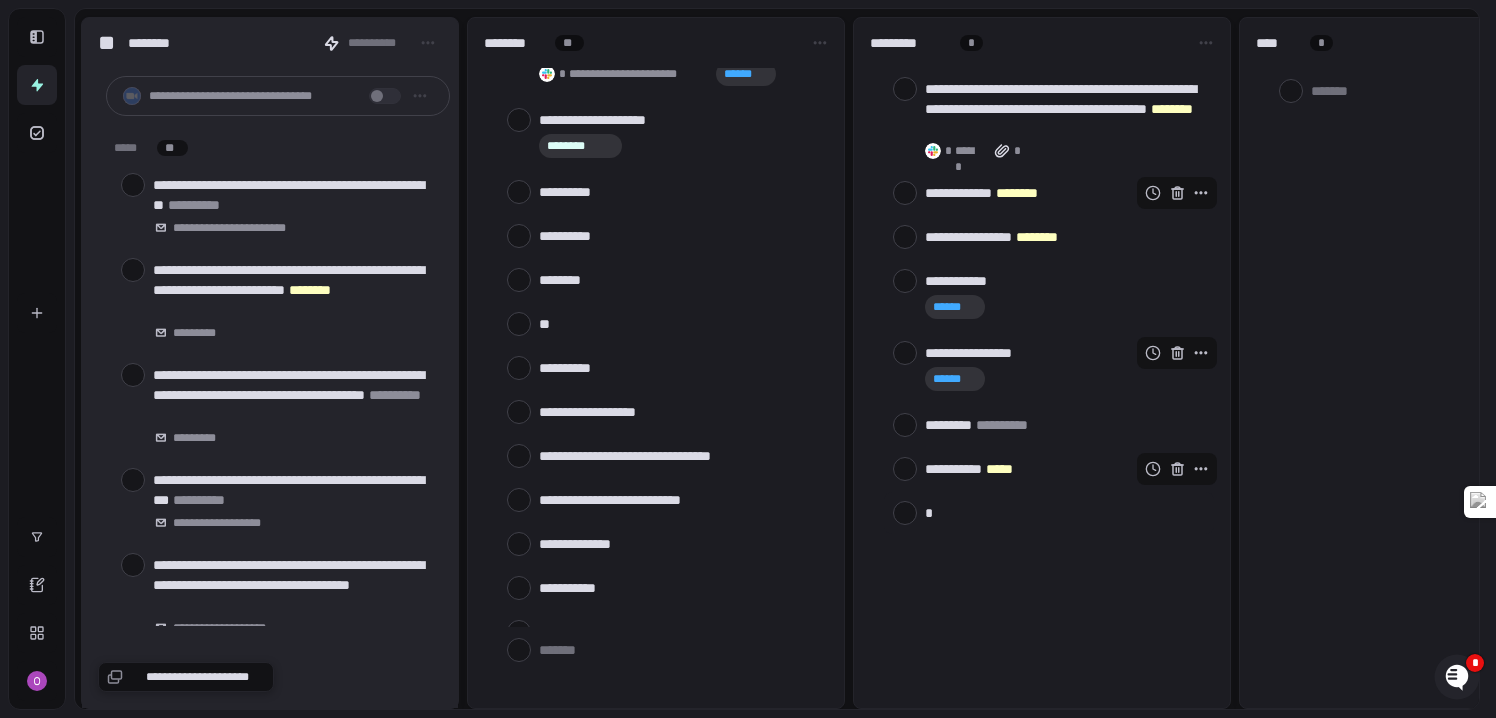 type on "**" 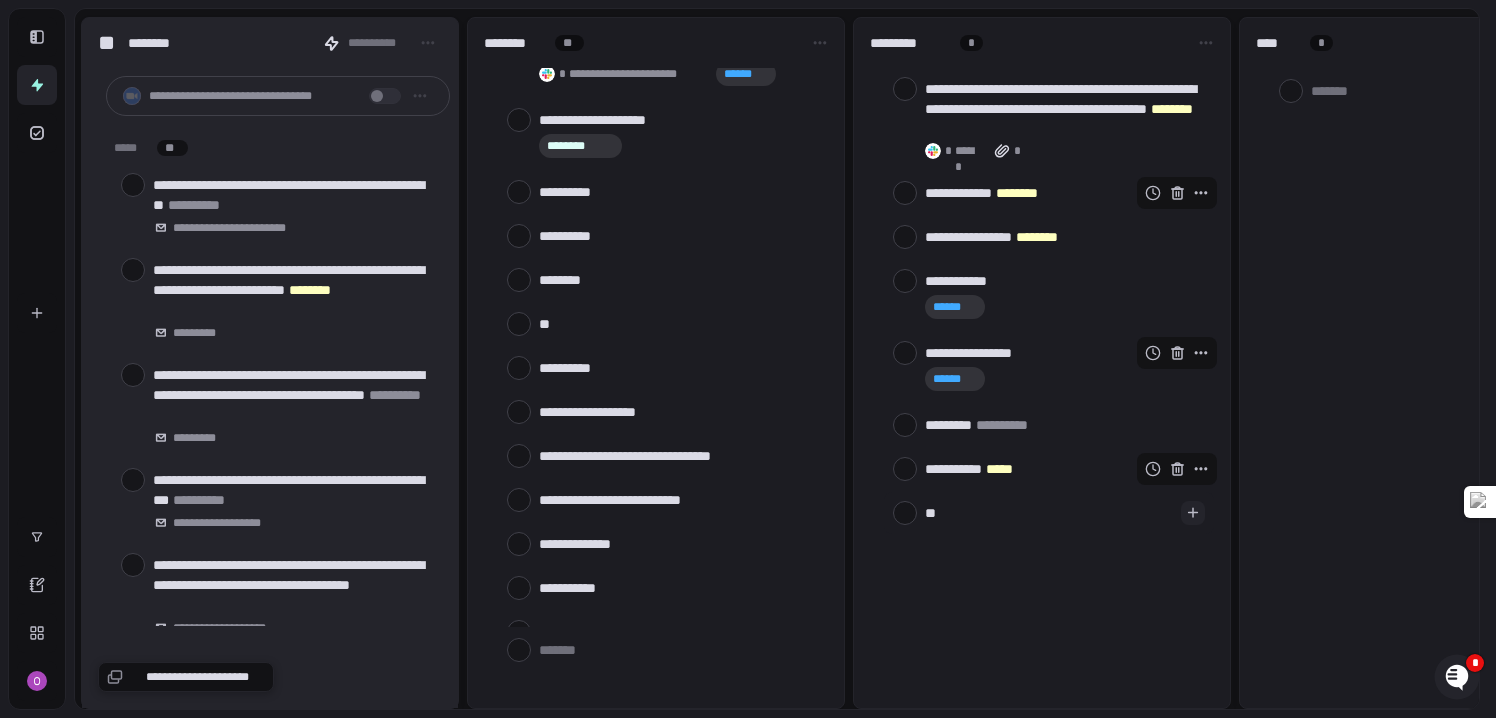type on "***" 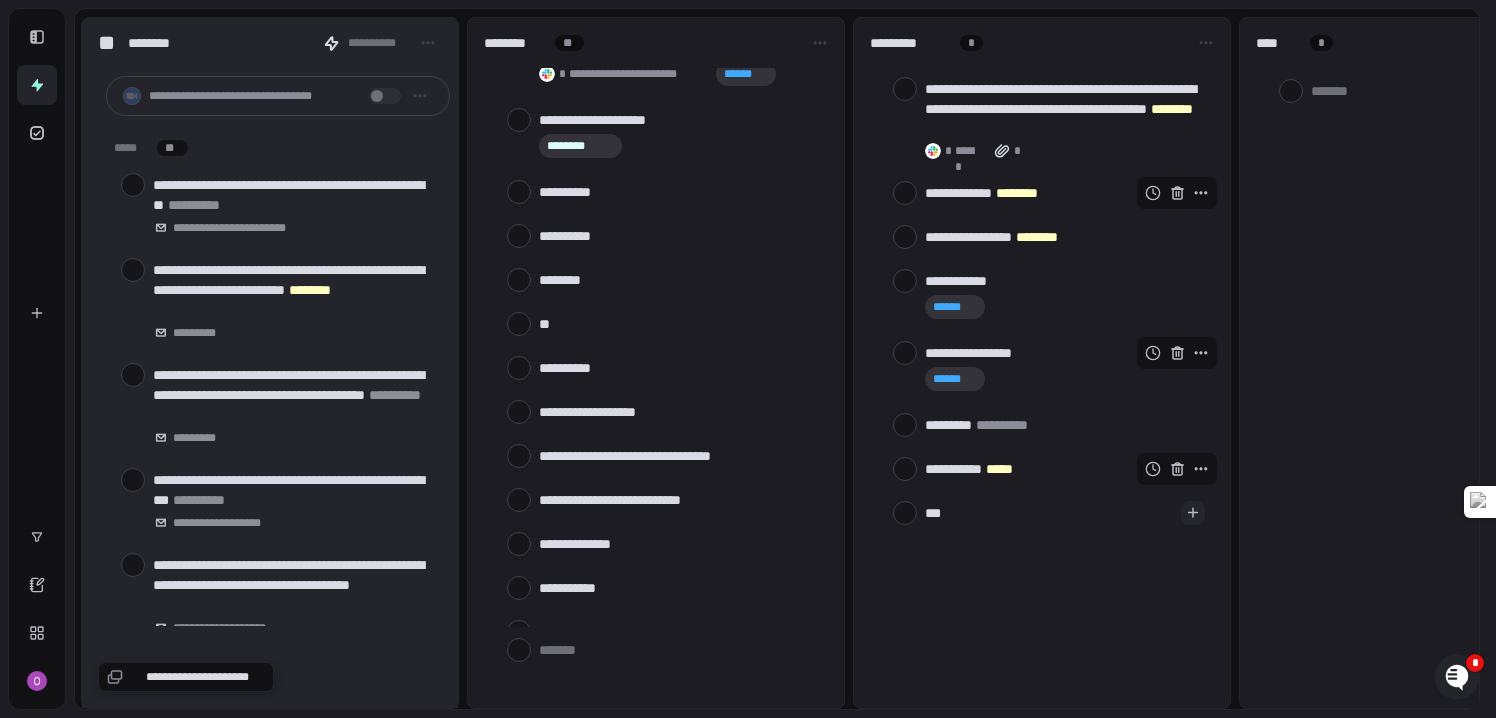 type on "****" 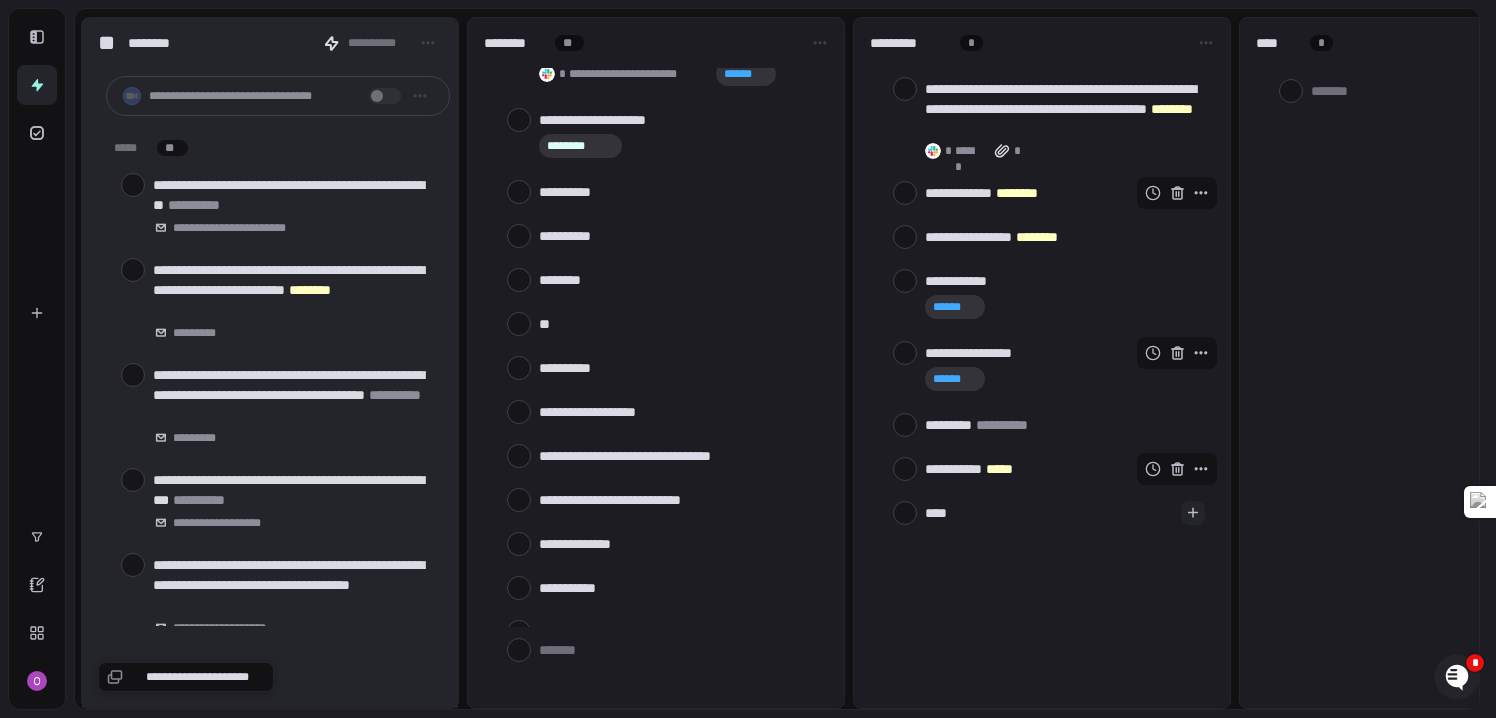 type on "*****" 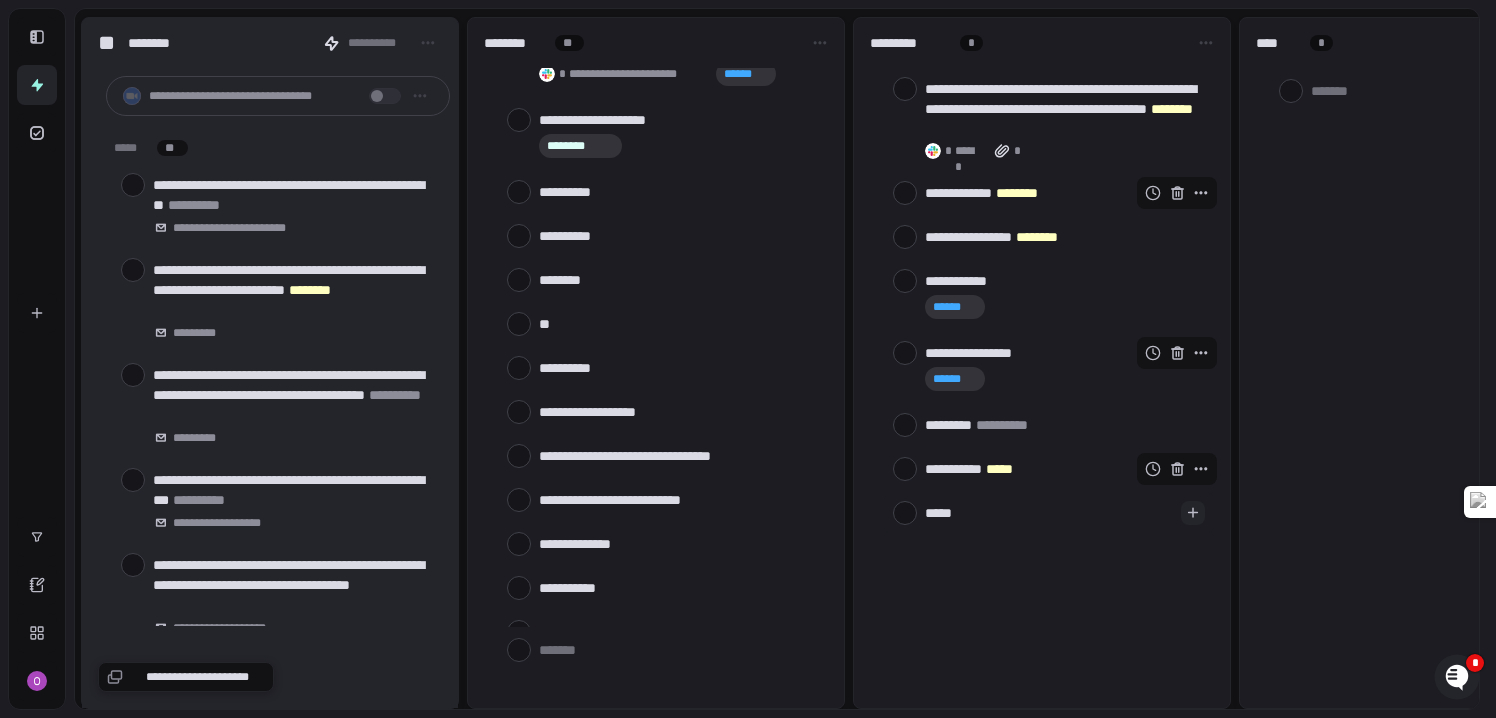 type on "******" 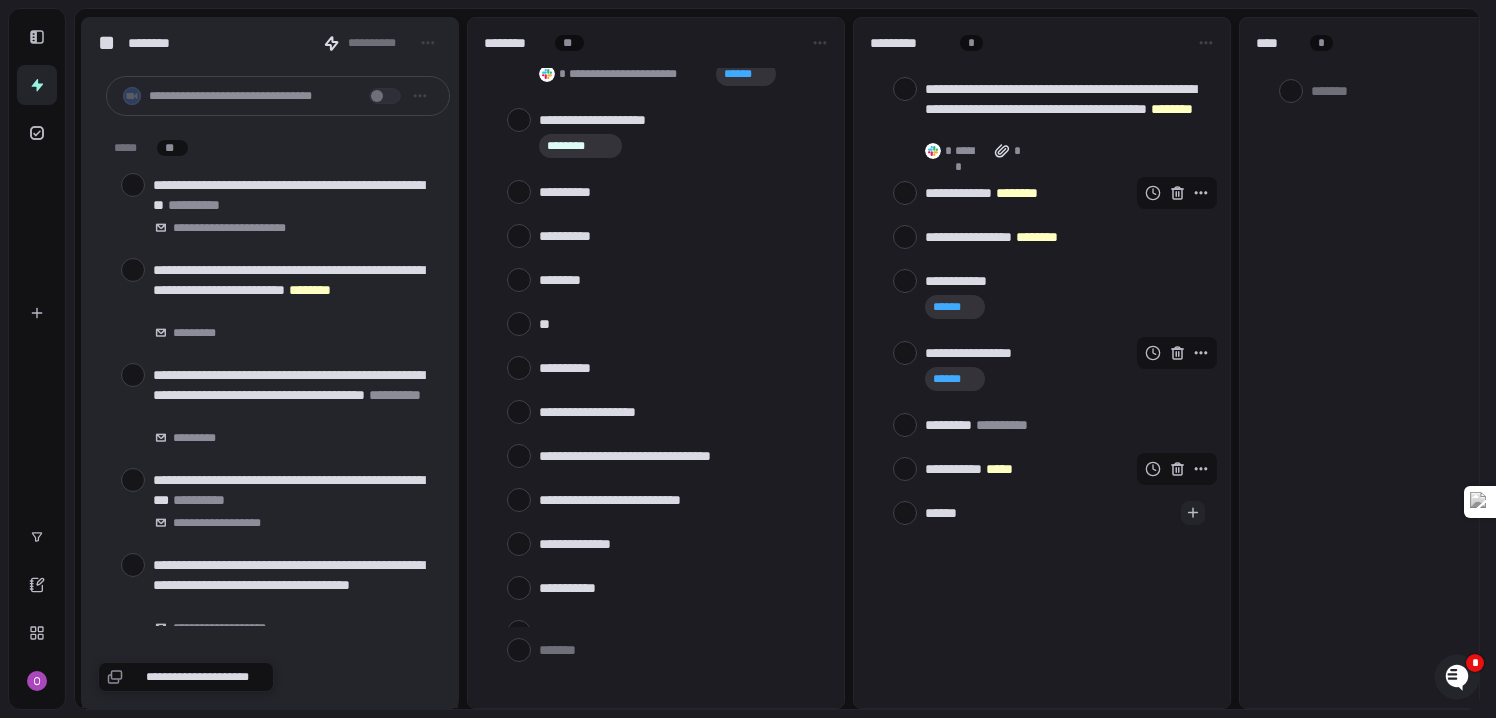 type on "******" 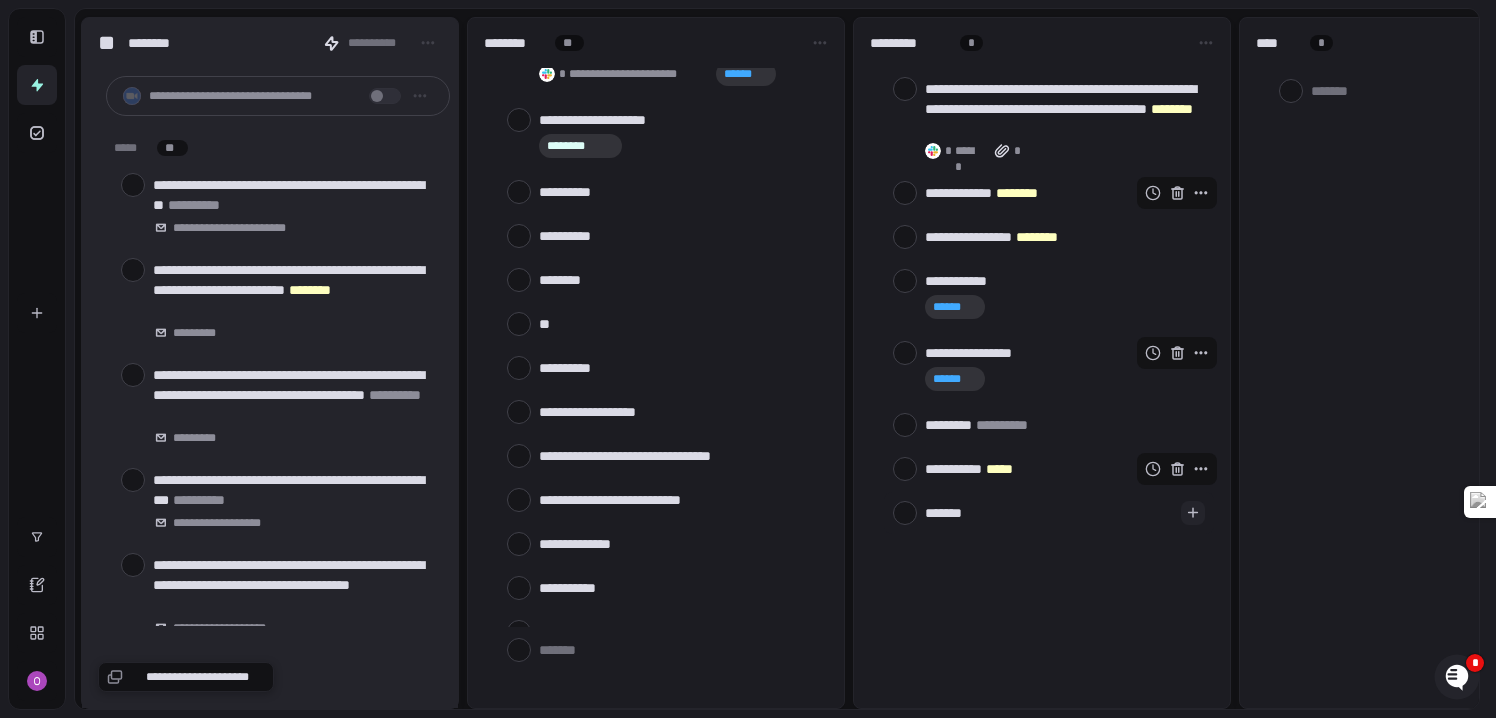 type on "********" 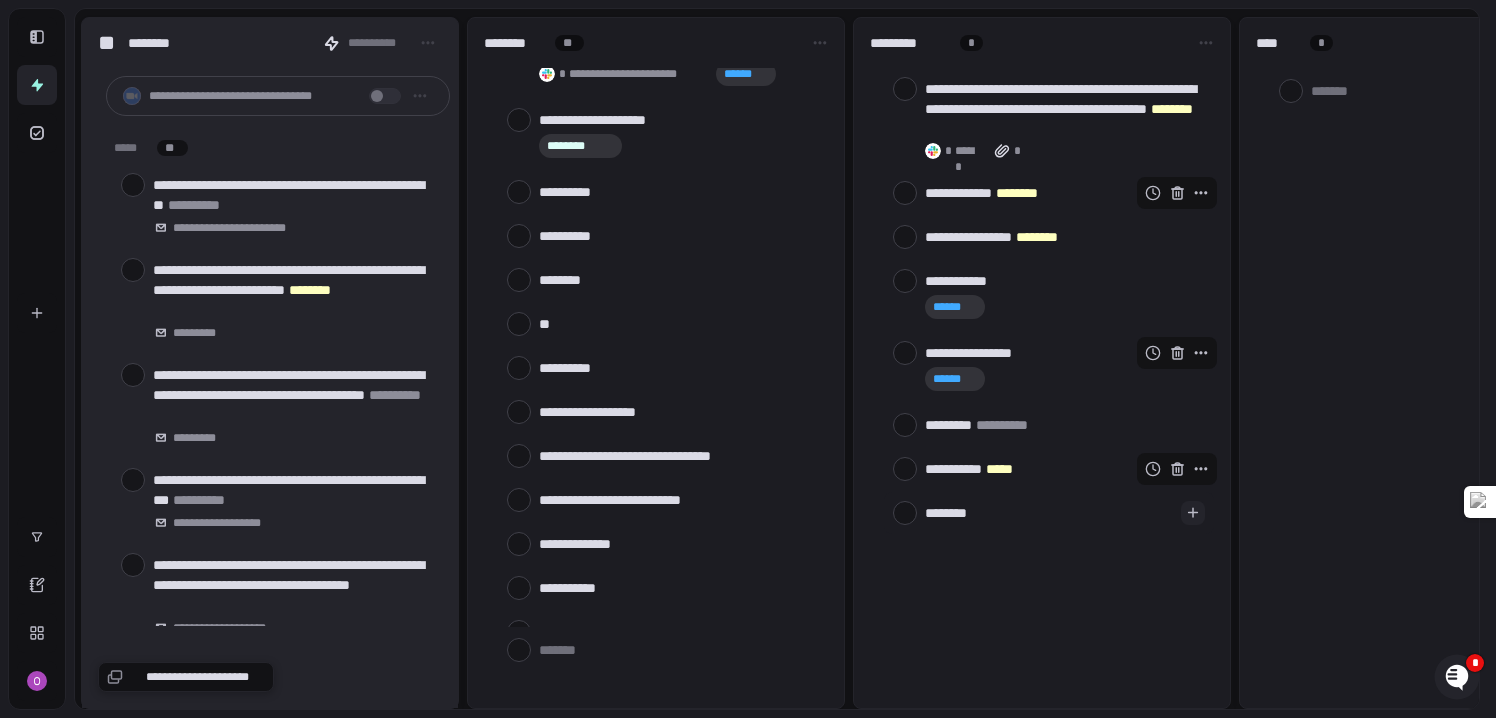 type on "*********" 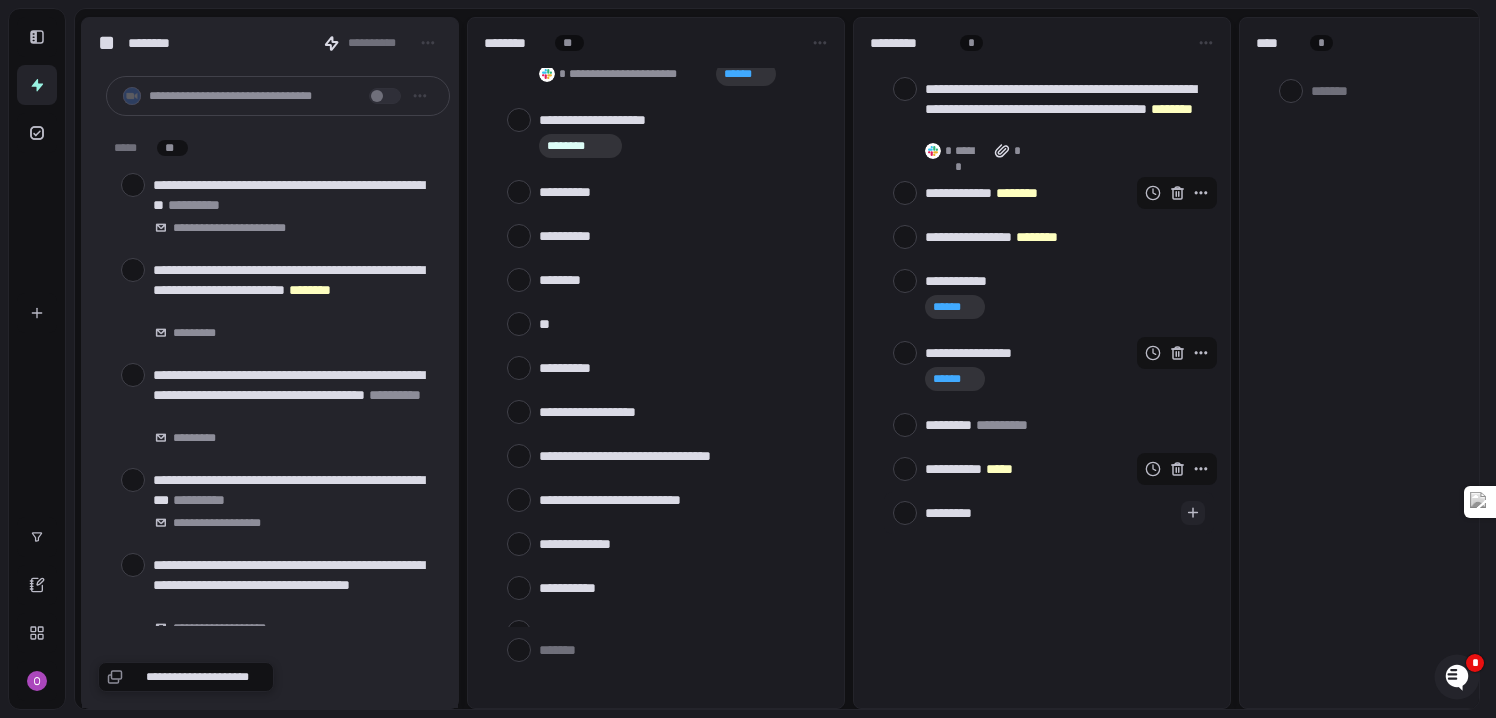 type on "**********" 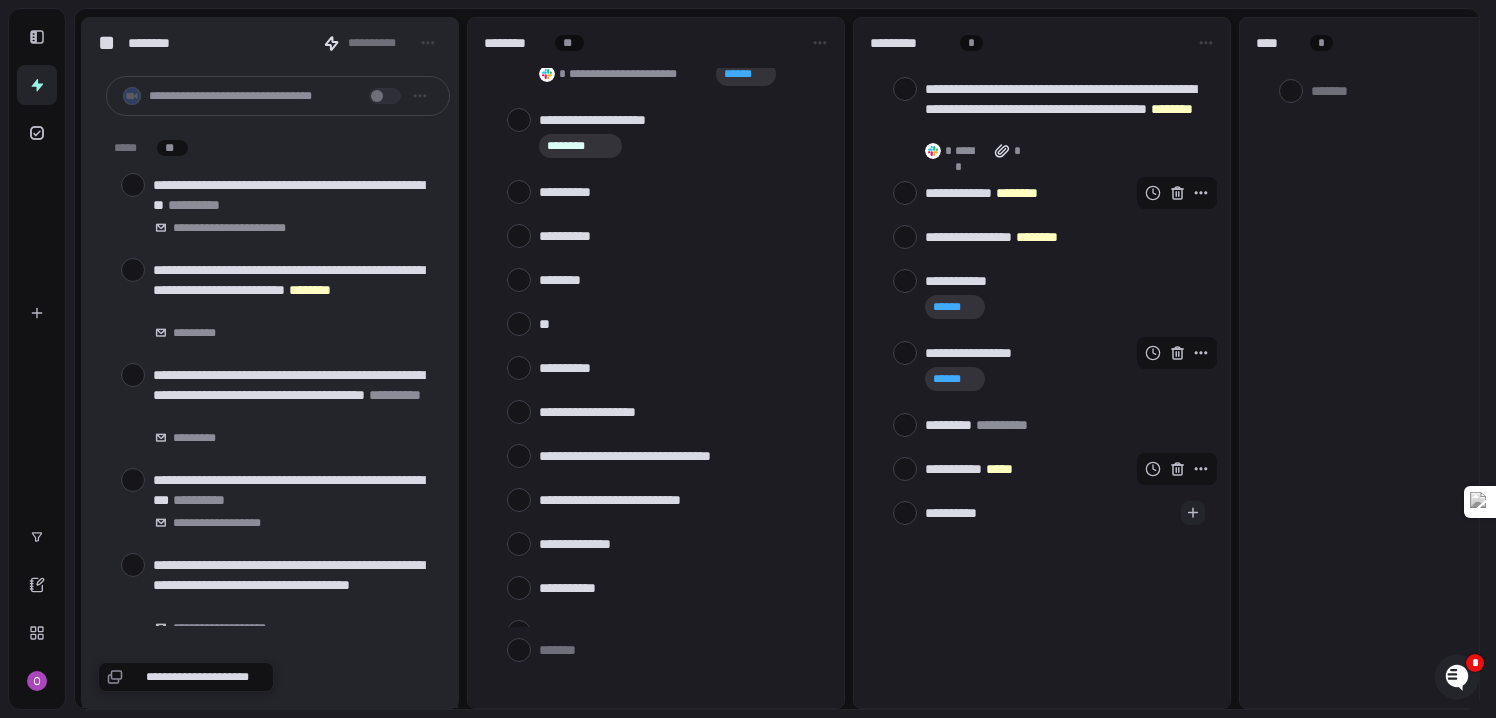 type on "**********" 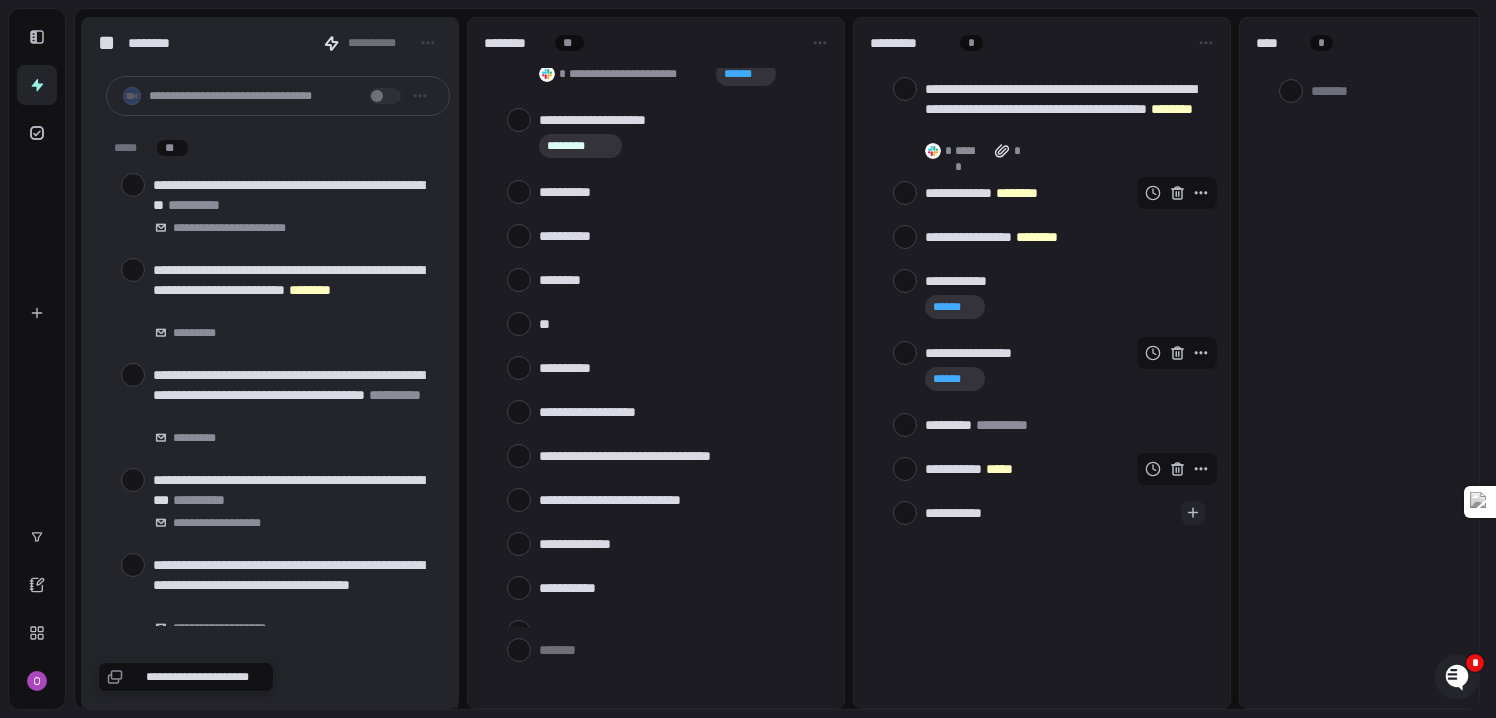 type on "**********" 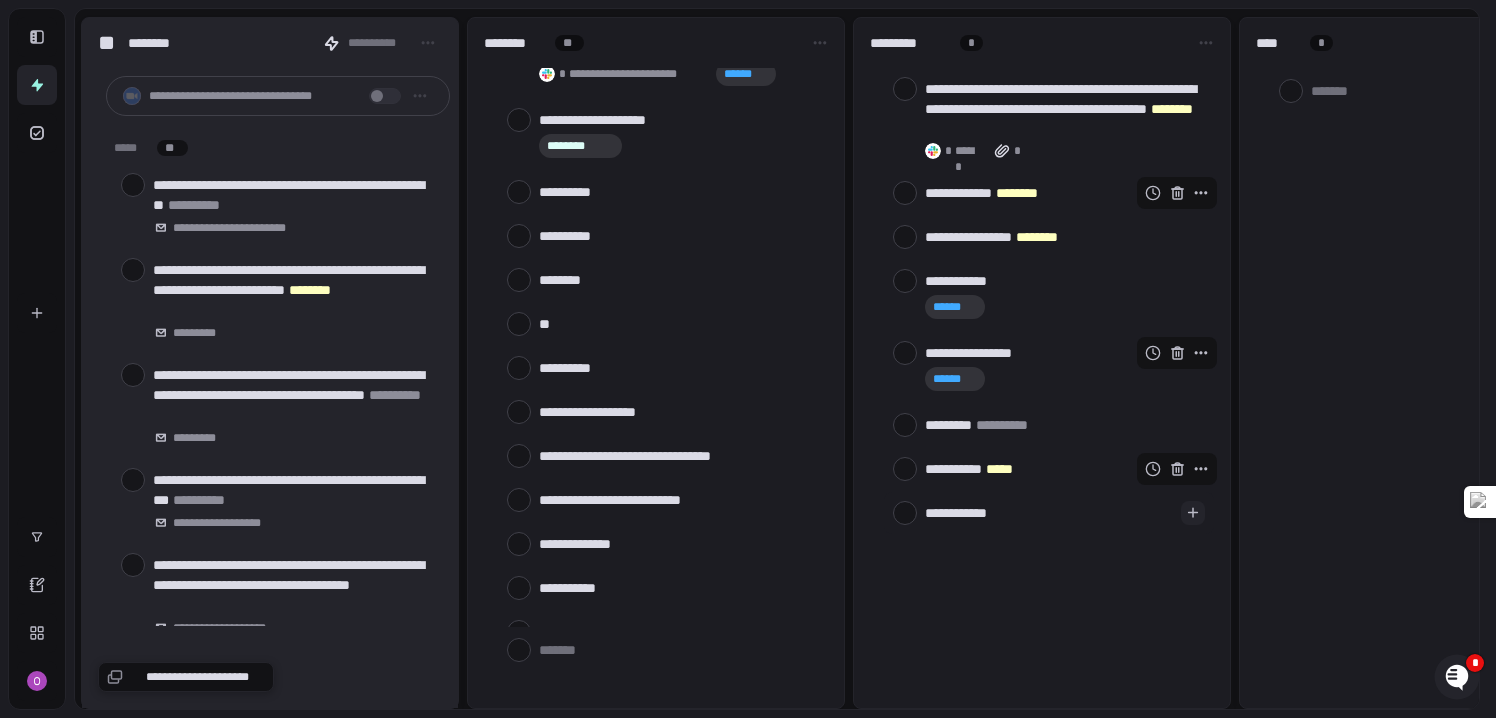 type on "**********" 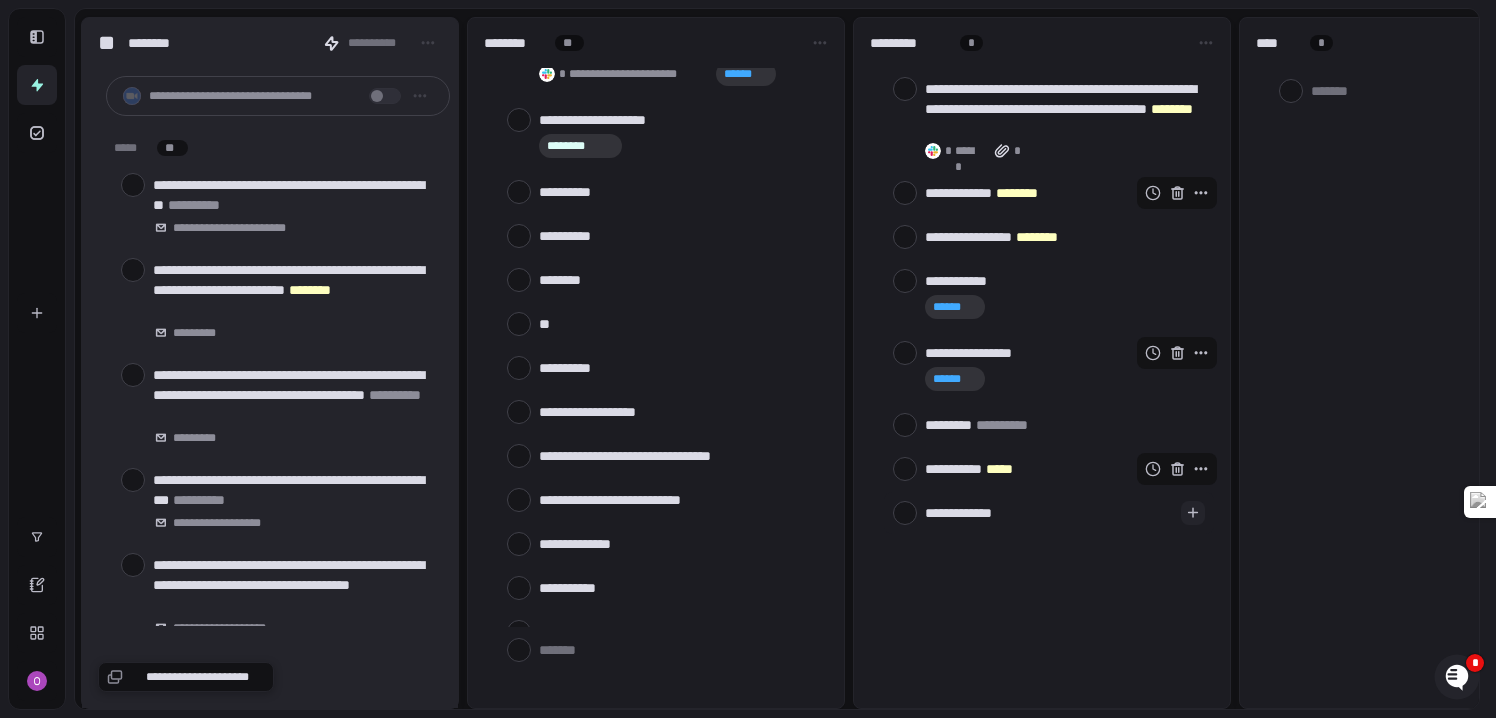 type on "**********" 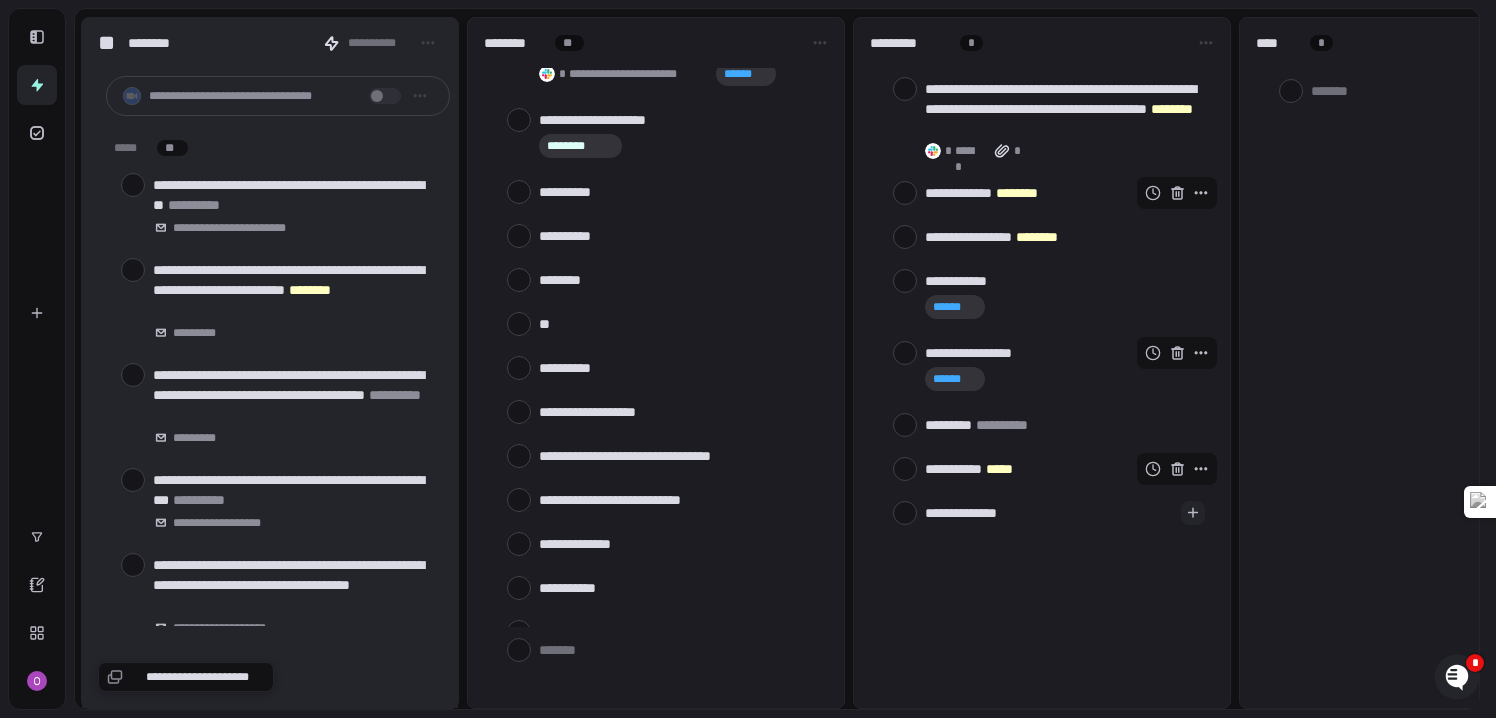 type on "*" 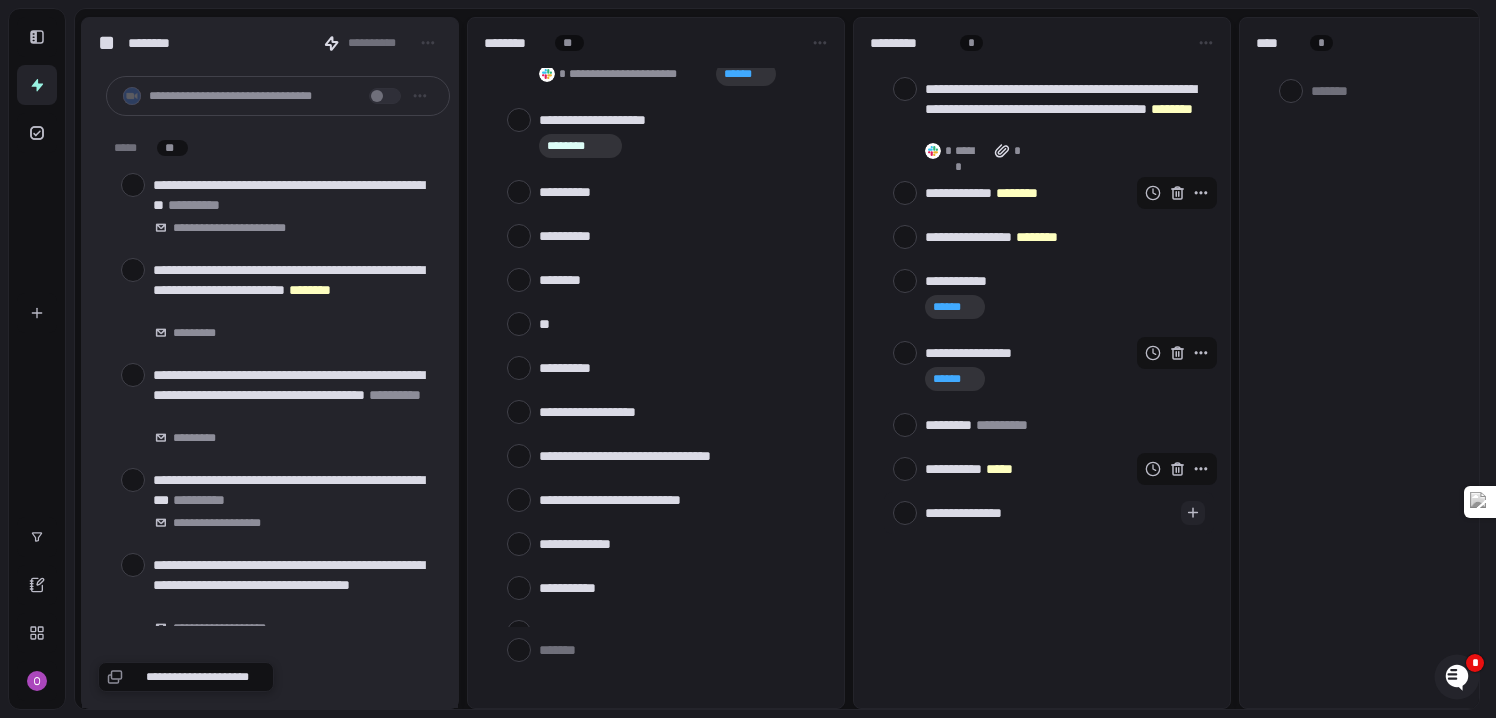 type 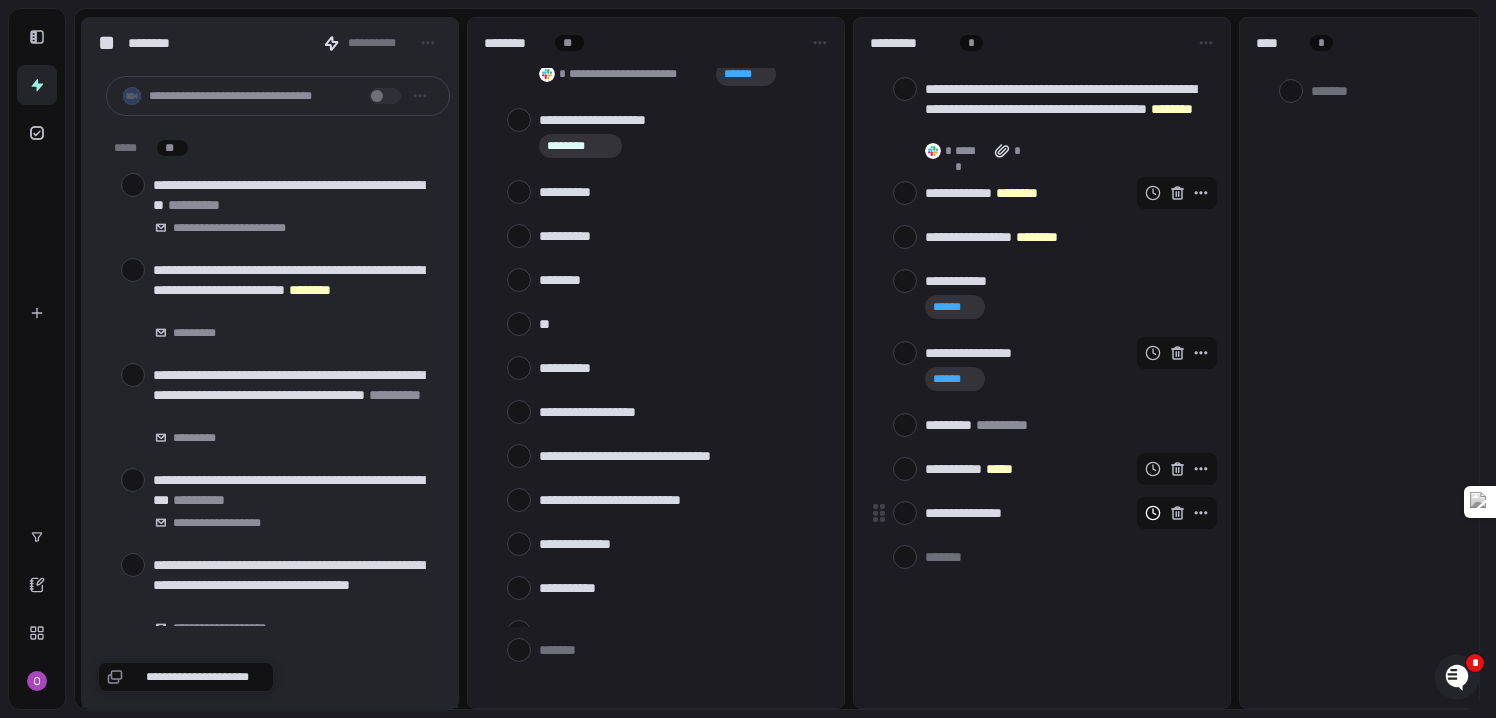 click 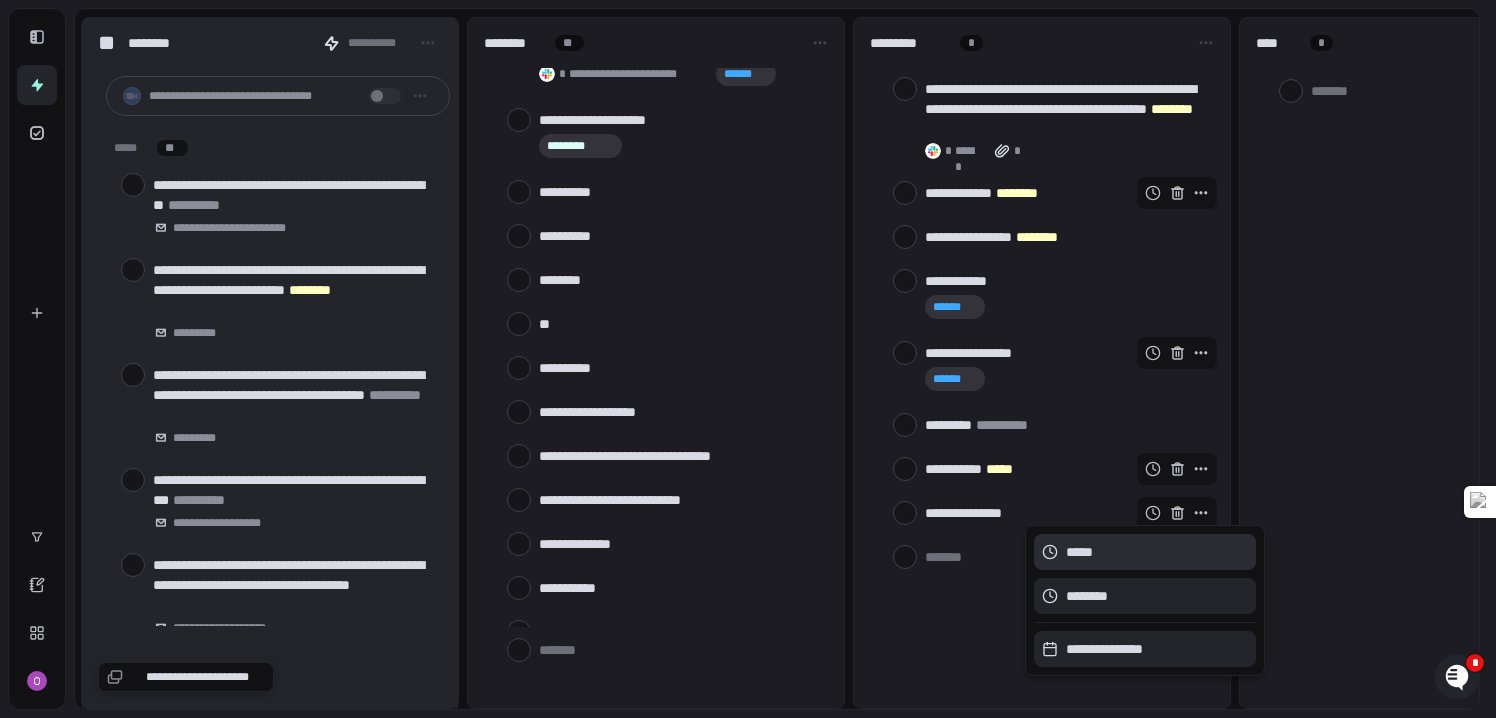 click on "*****" at bounding box center (1074, 552) 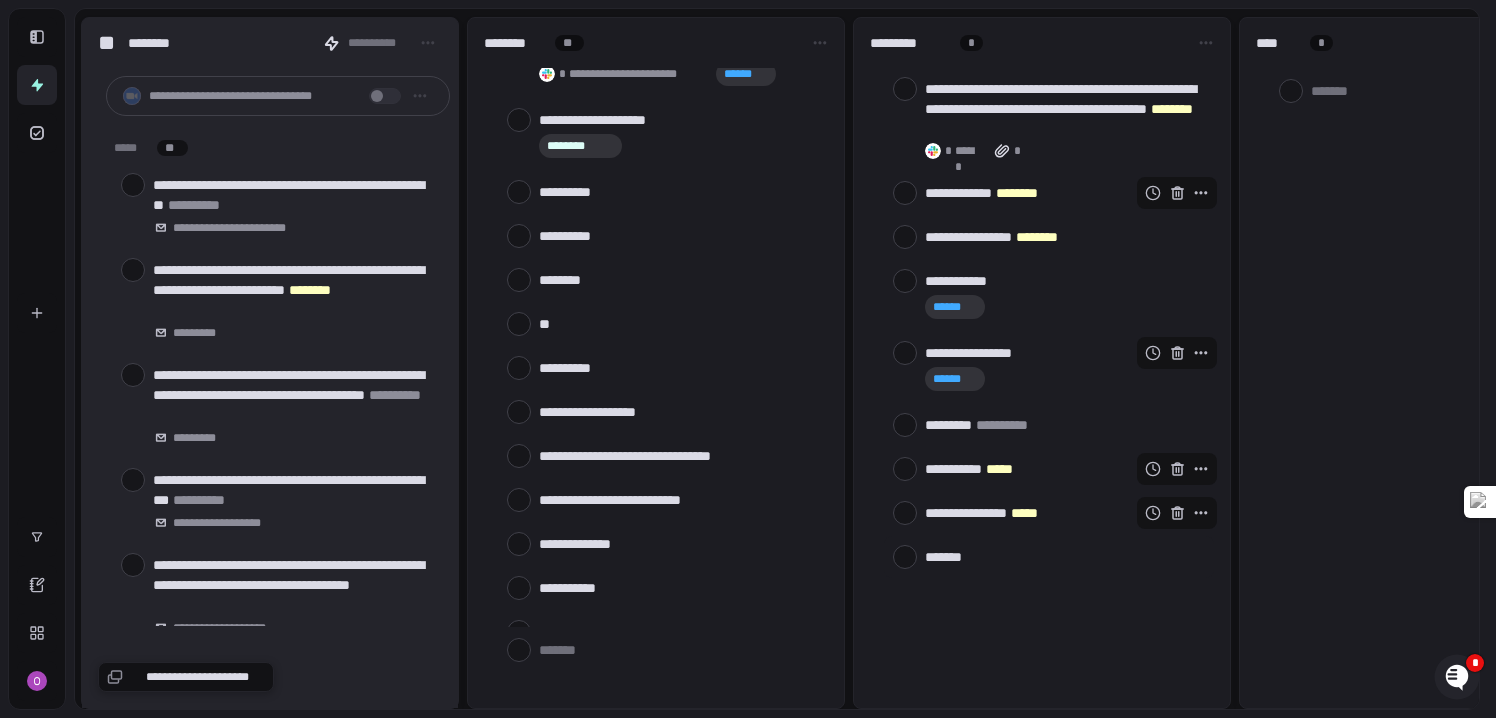 type on "*" 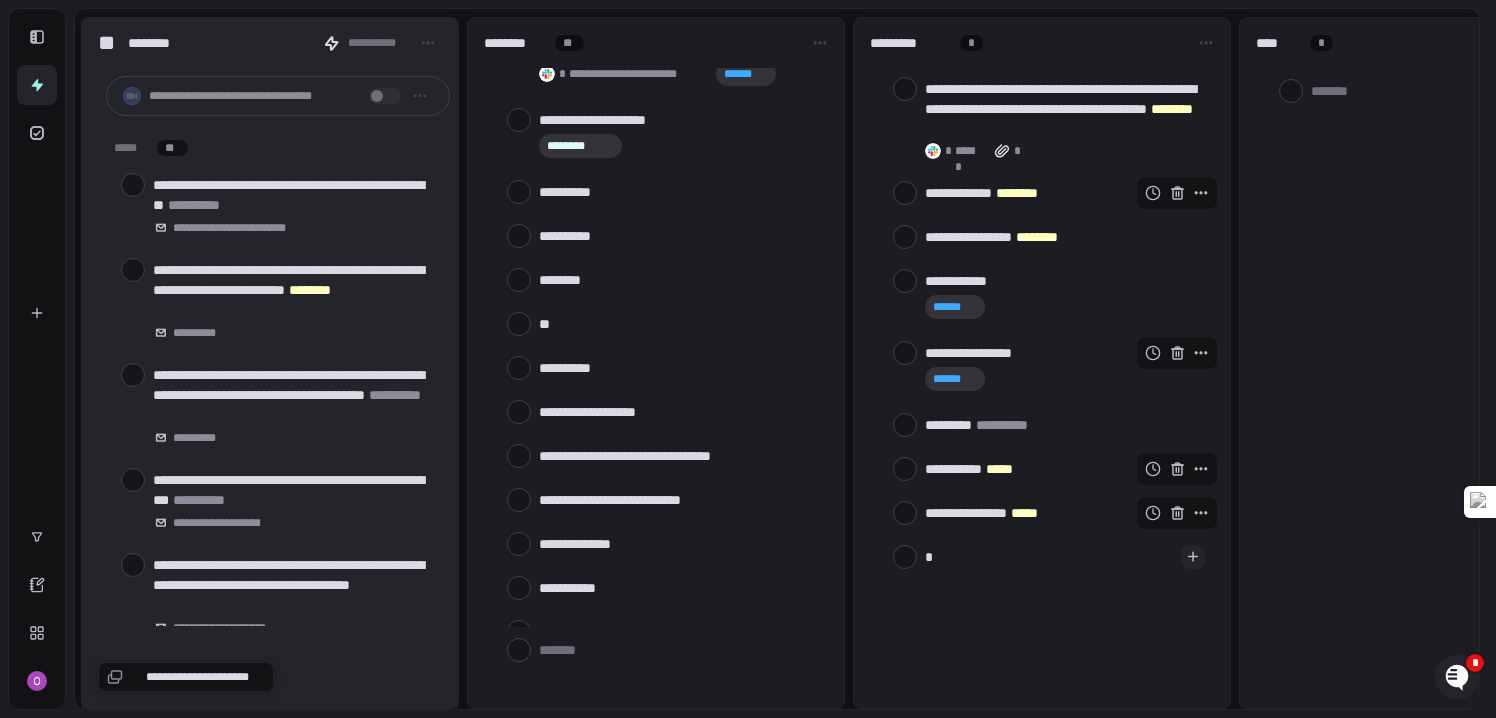 type on "**" 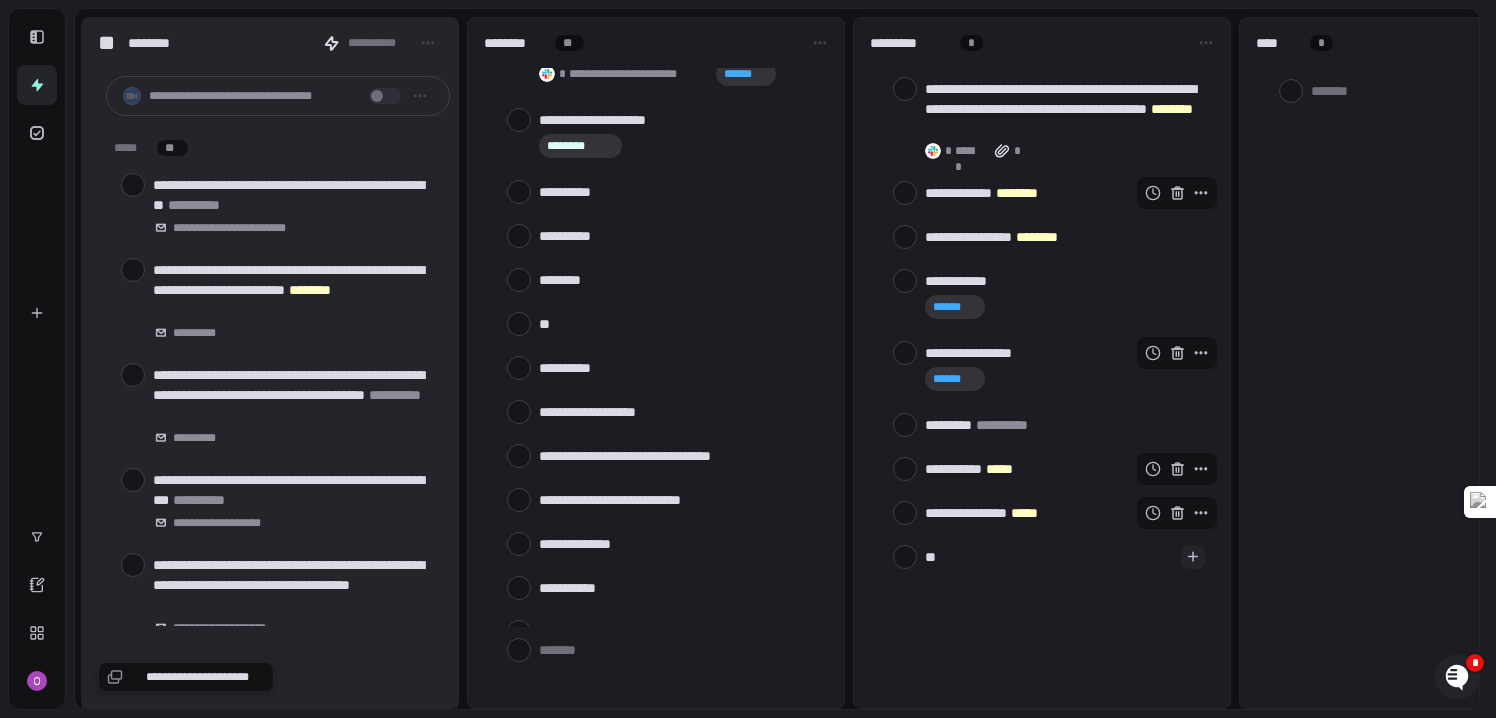 type on "***" 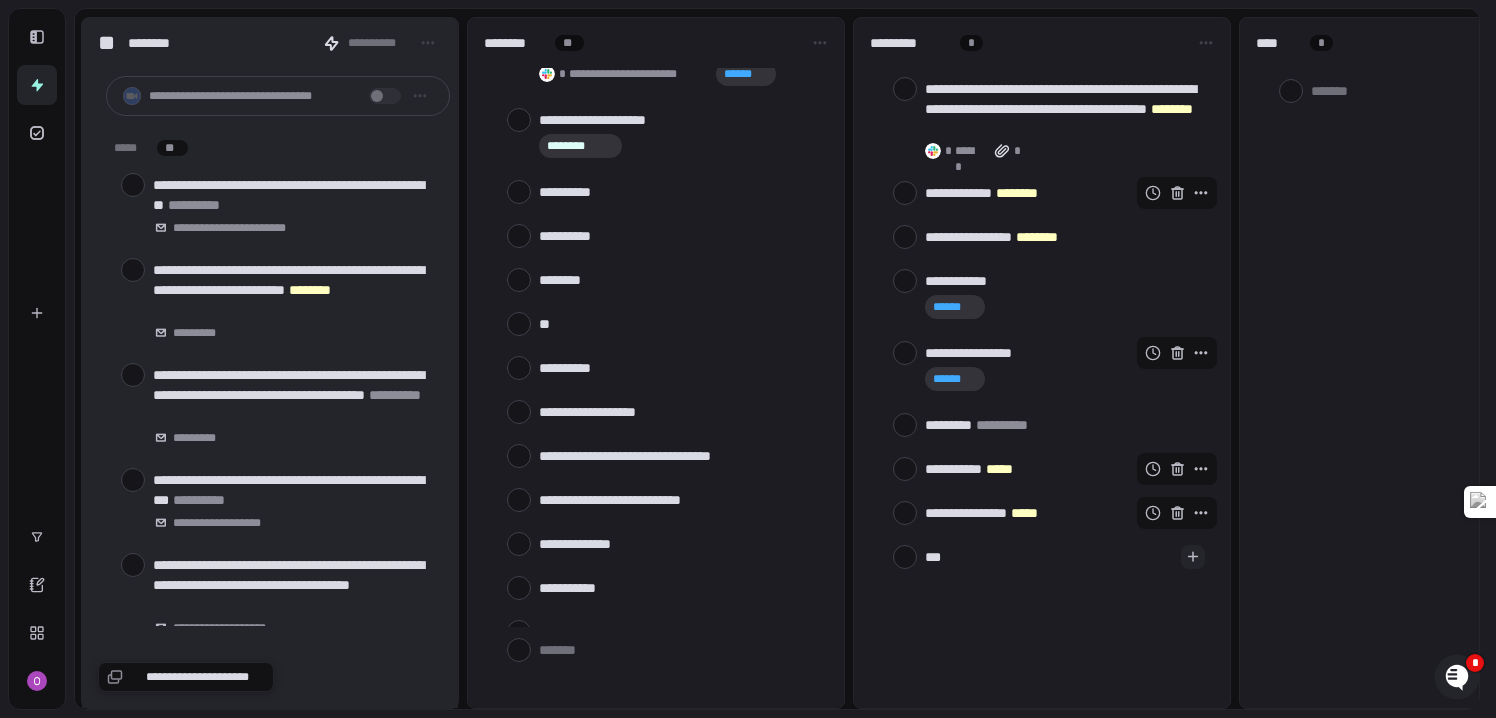 type on "*" 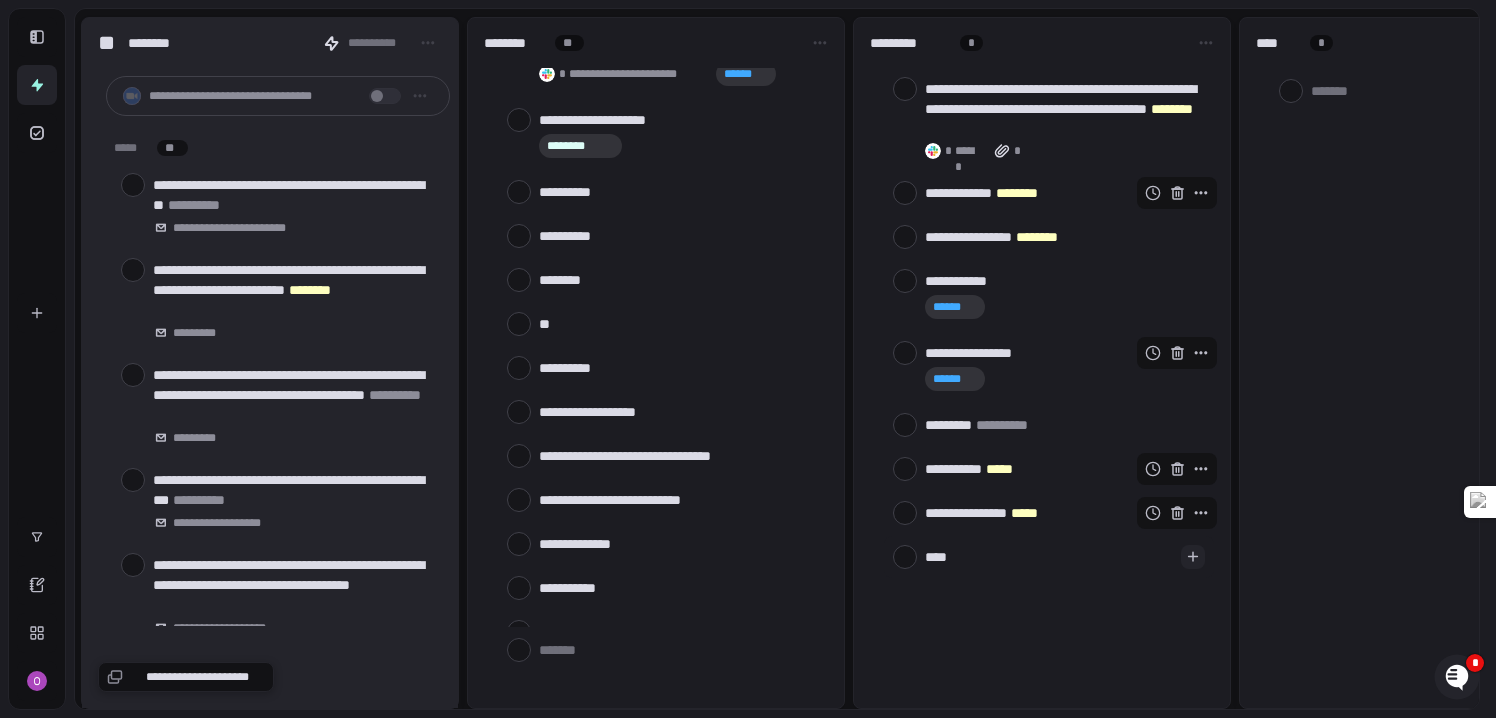 type on "*" 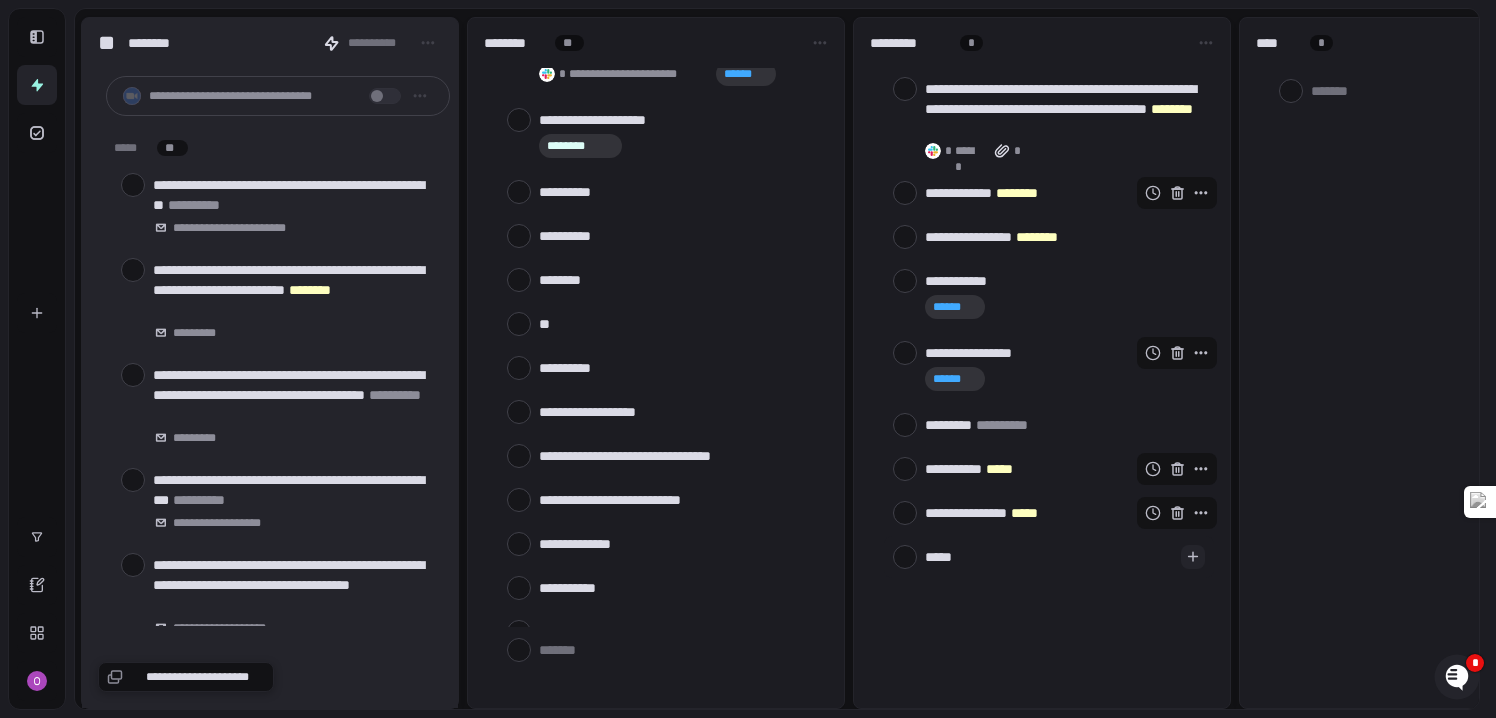 type on "******" 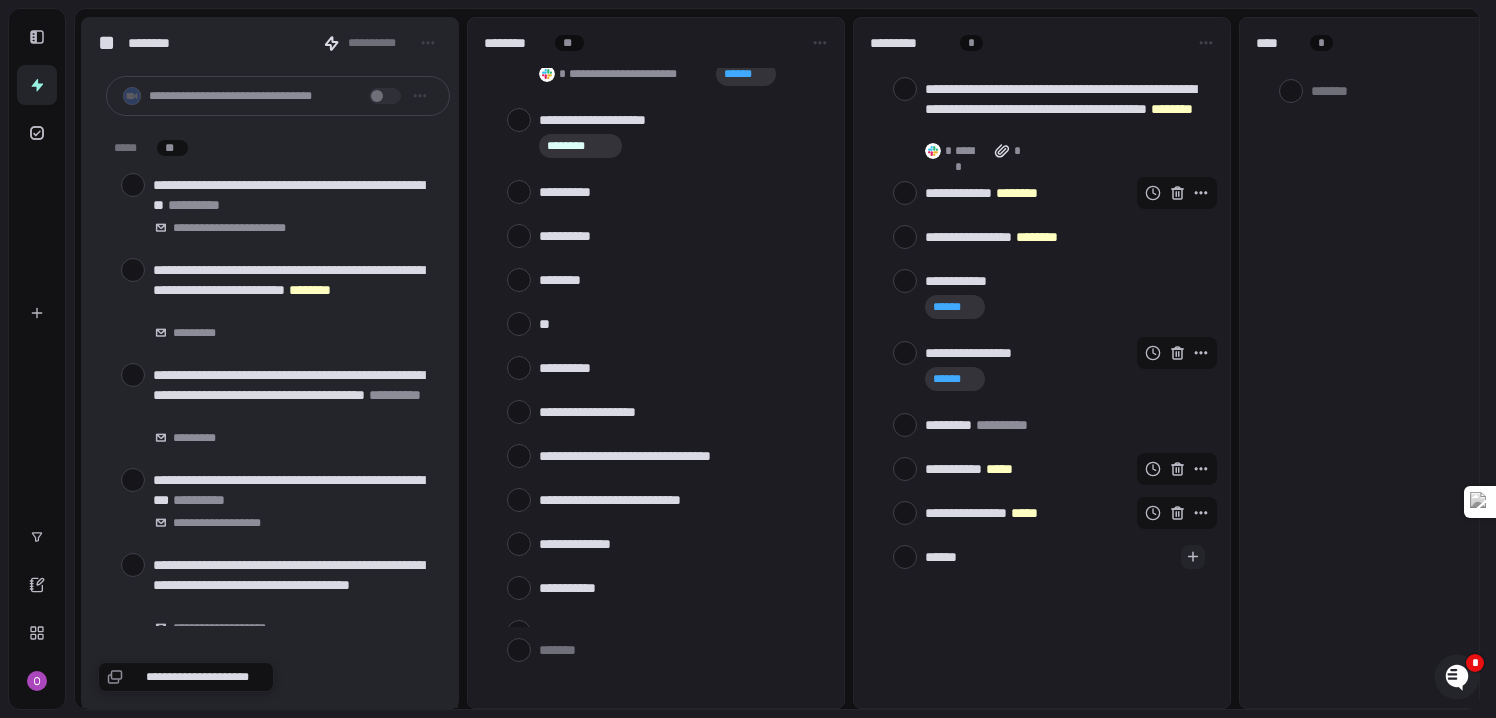 type on "******" 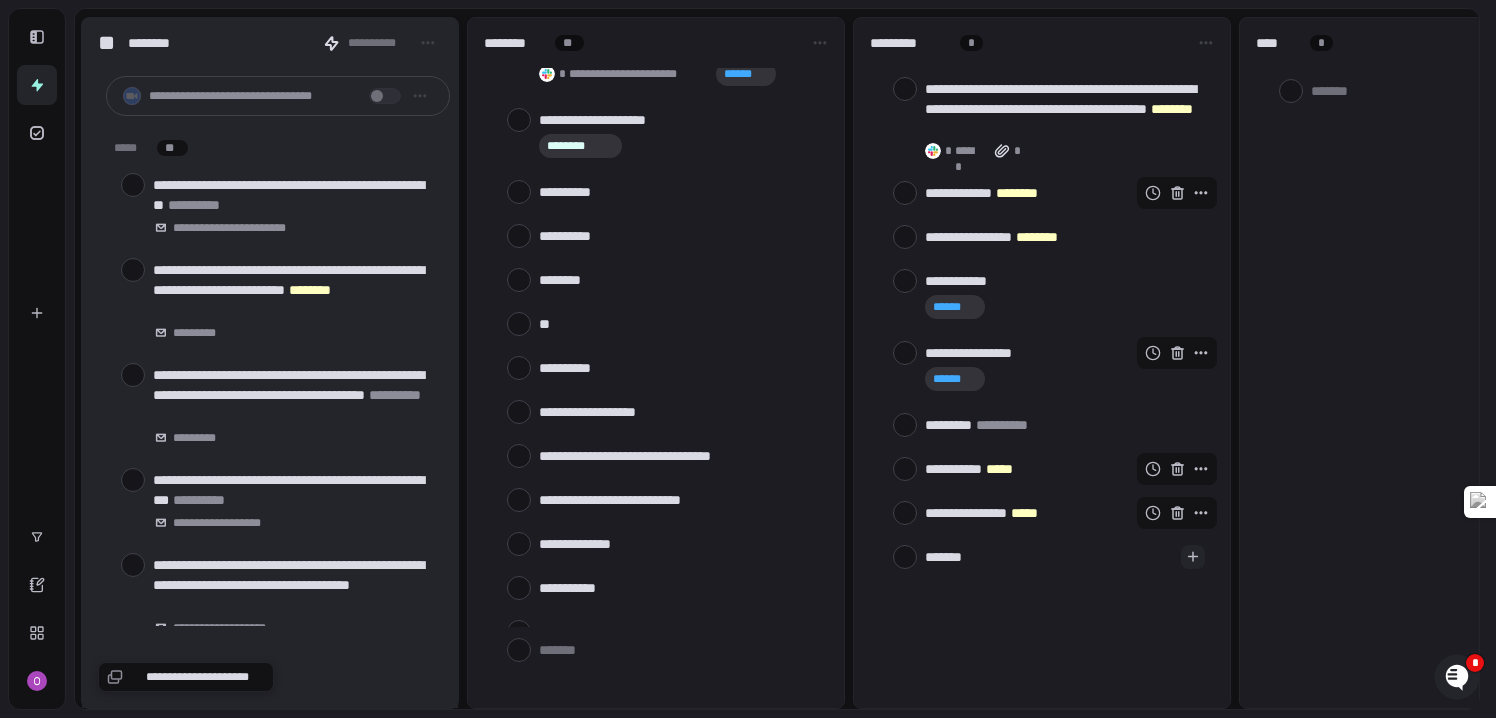 type on "********" 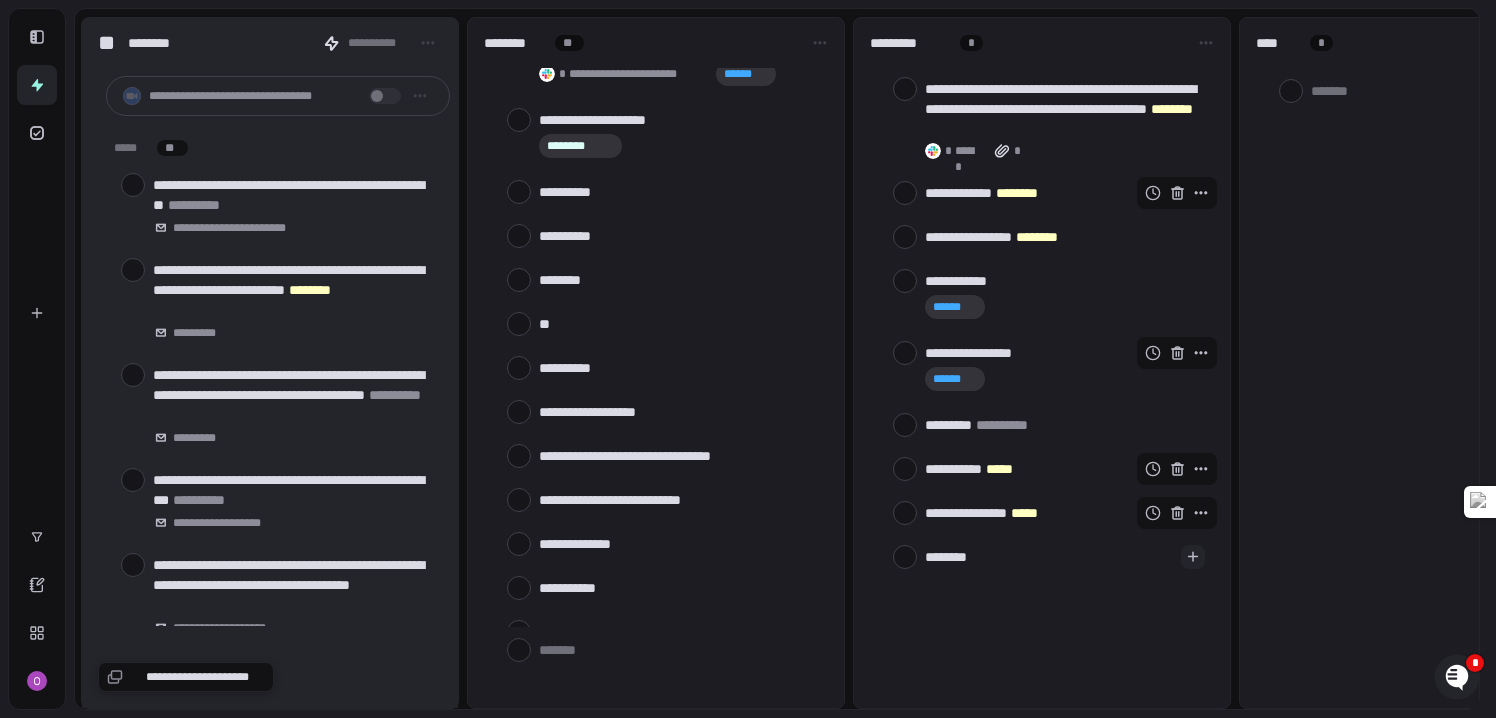 type on "*********" 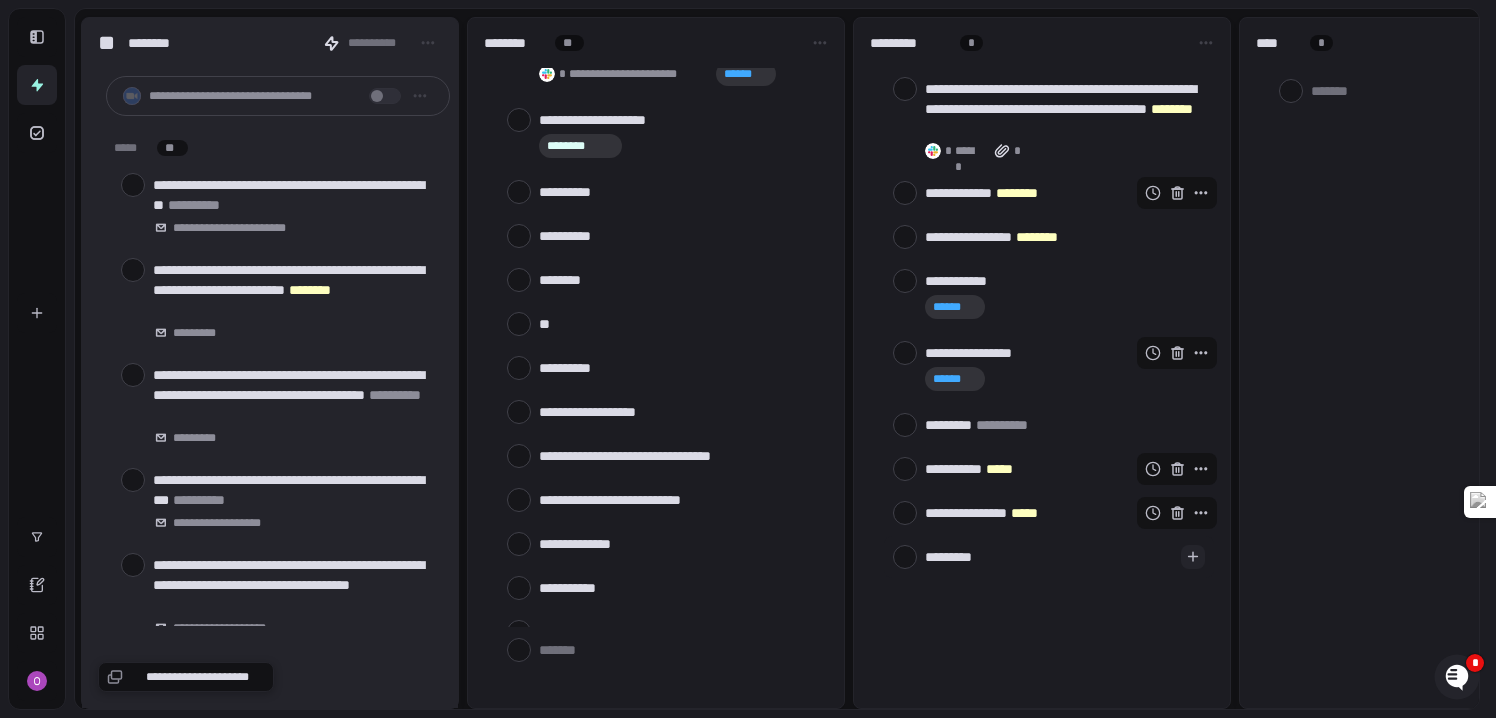 type on "**********" 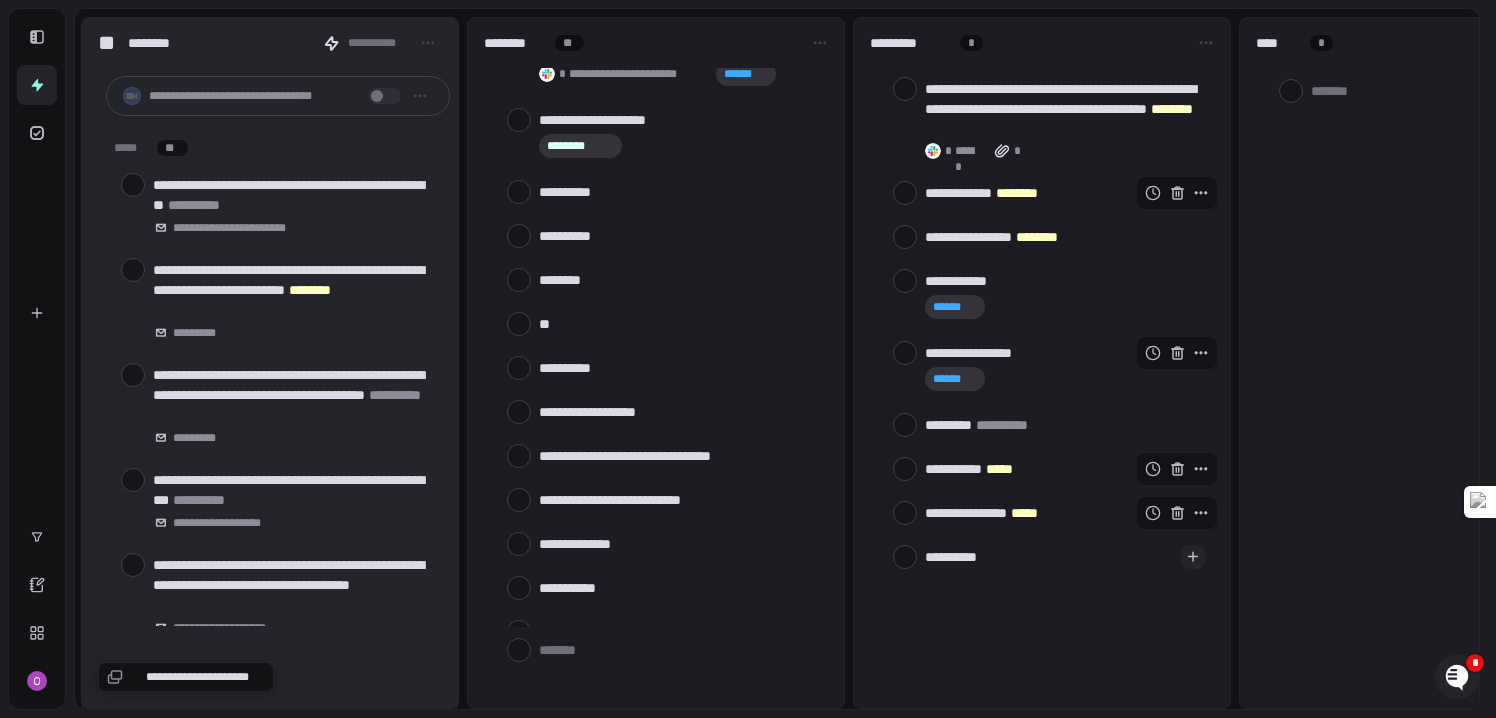 type on "**********" 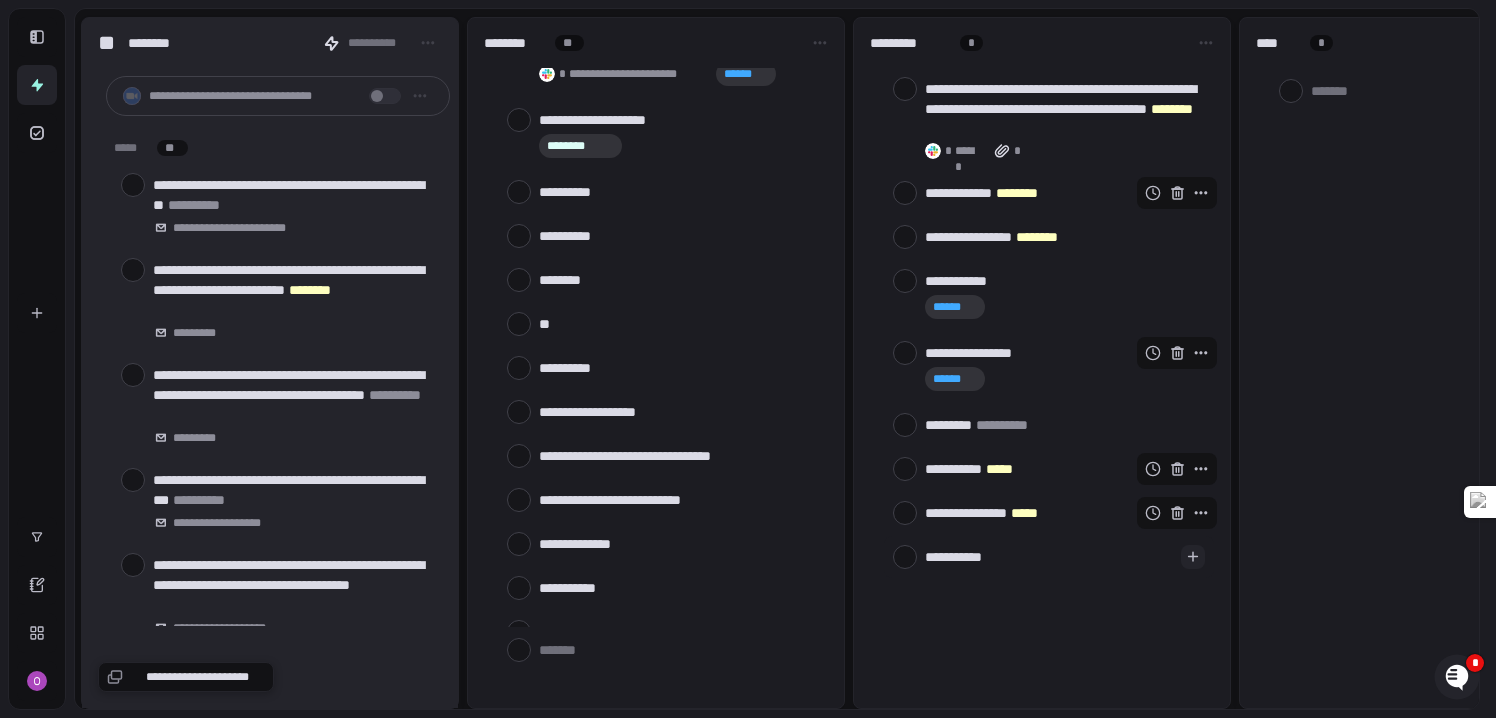 type on "**********" 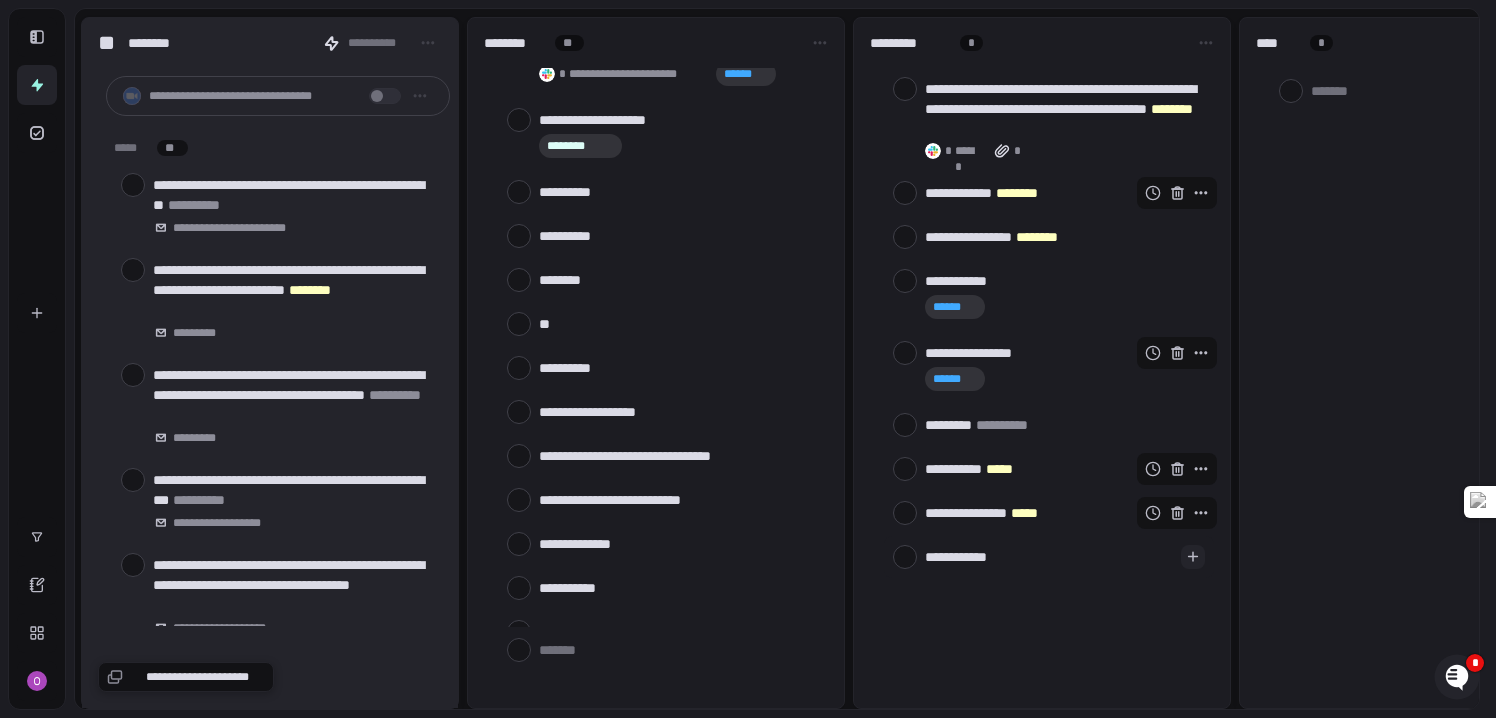 type on "**********" 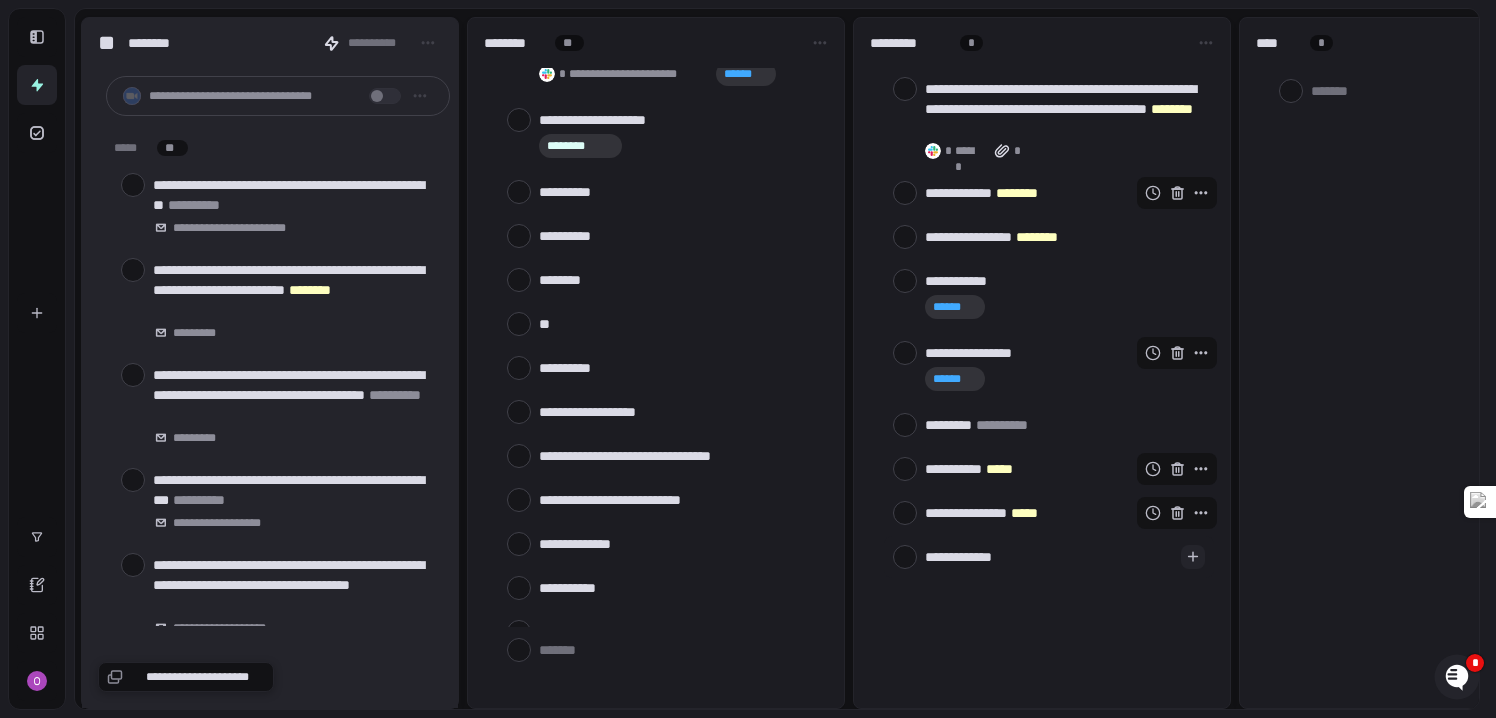 type on "**********" 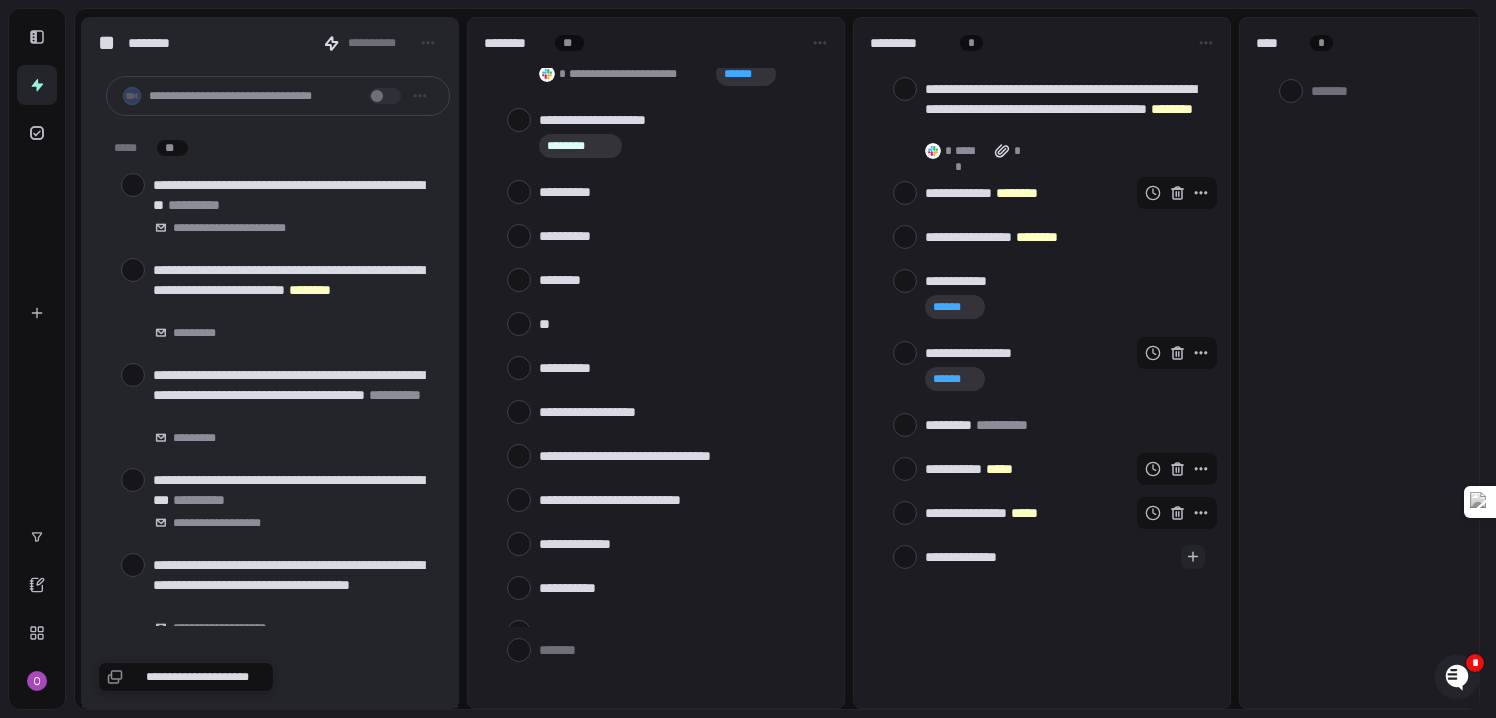type on "**********" 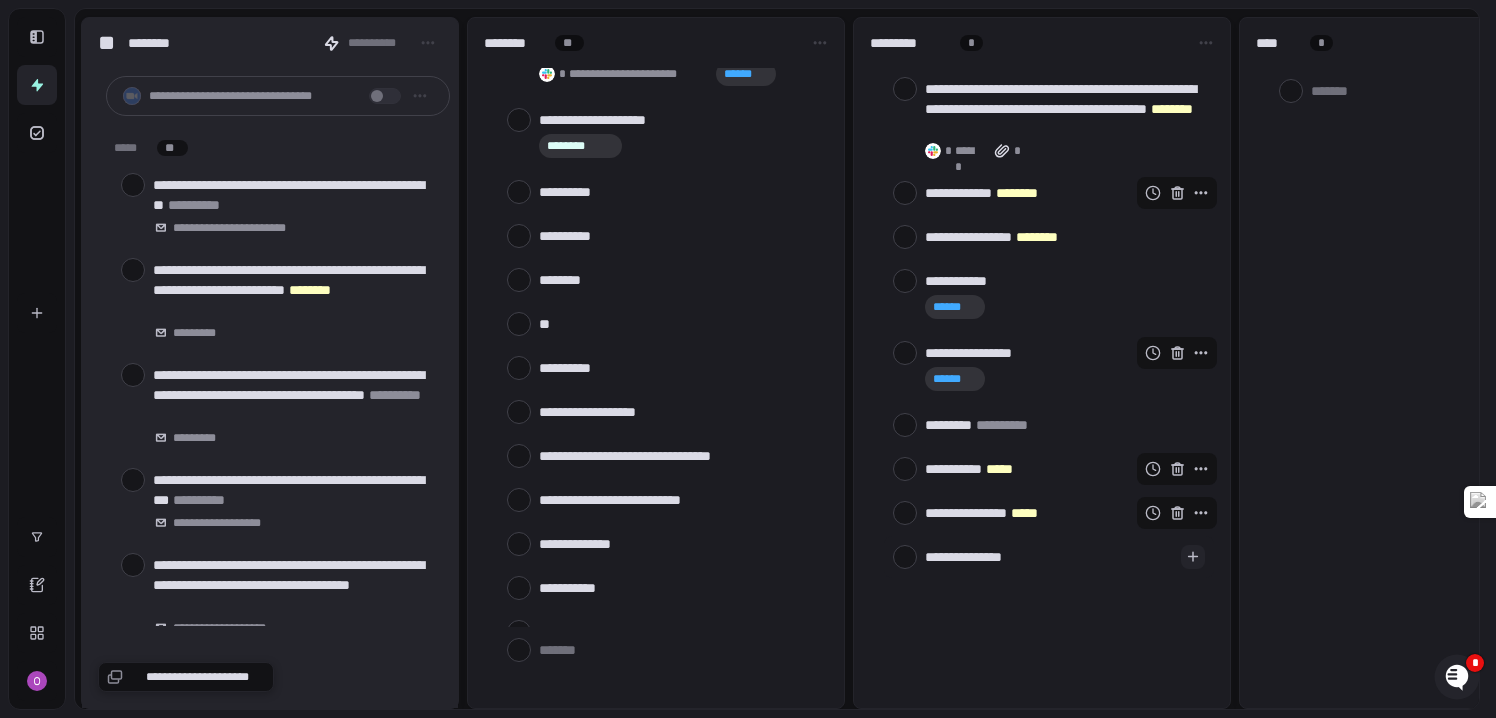 type on "**********" 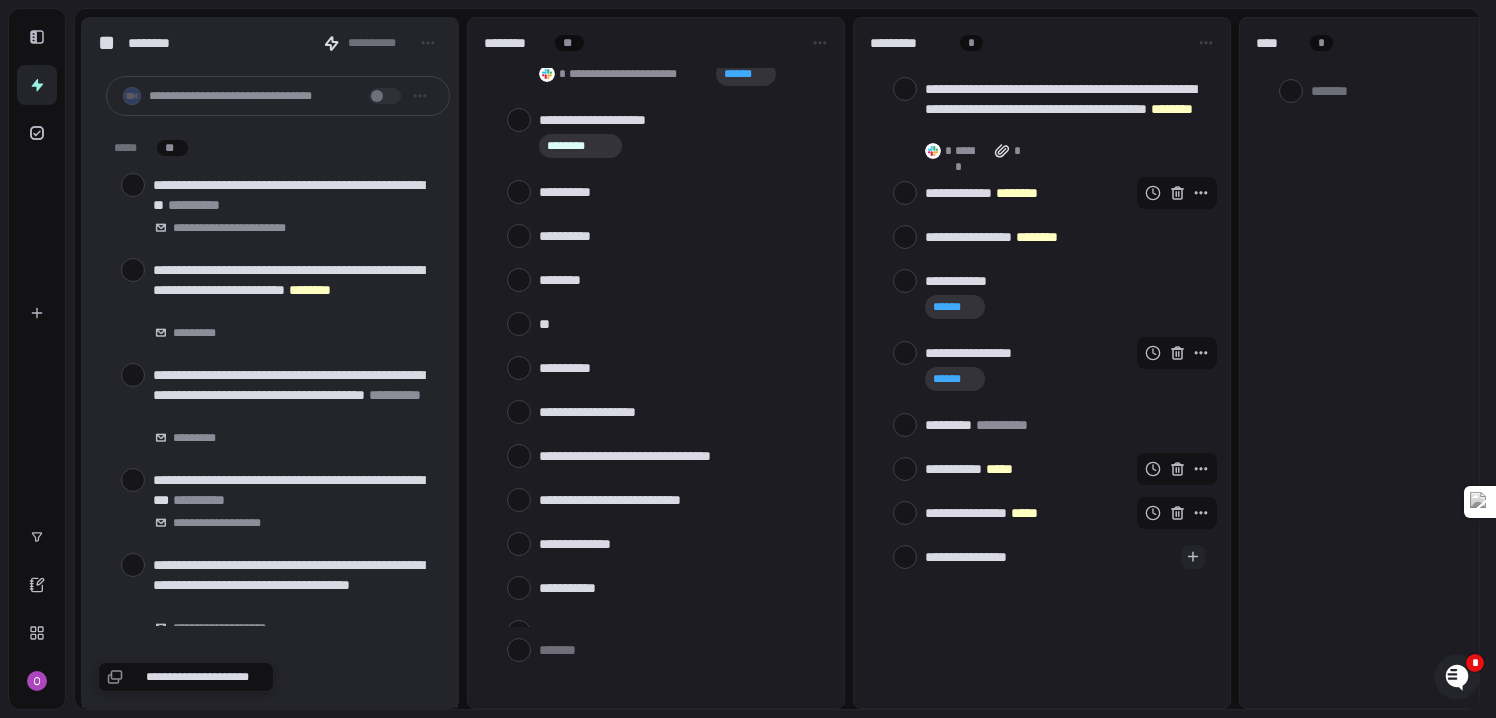 type on "**********" 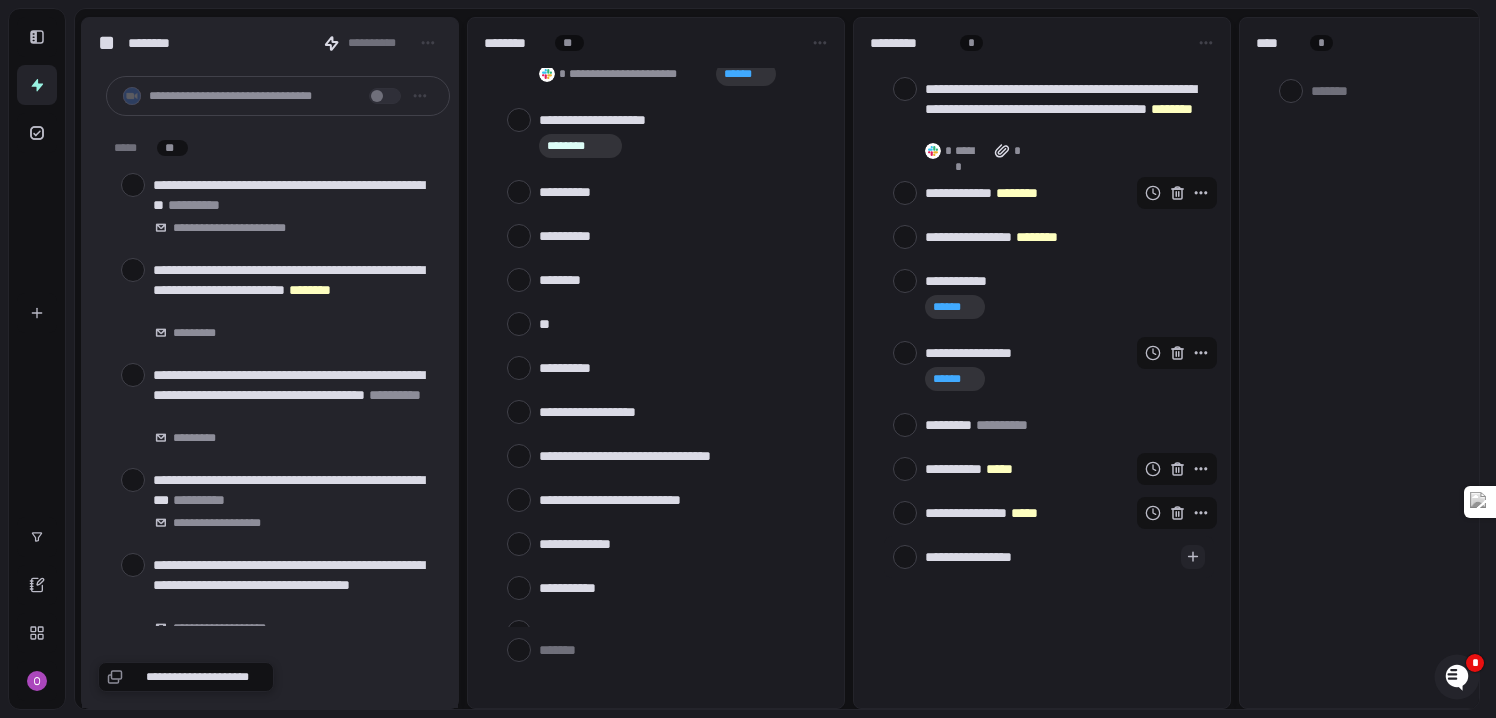 type on "**********" 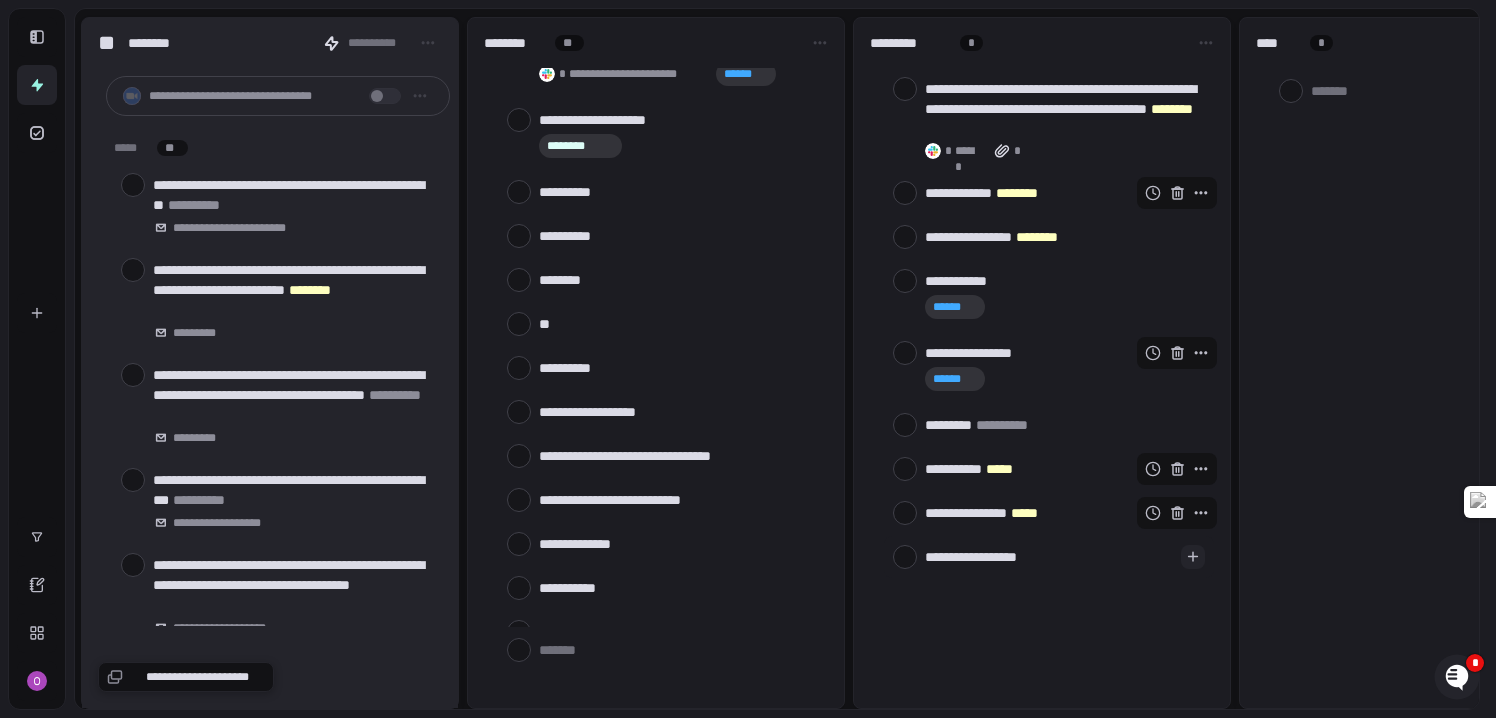 type on "**********" 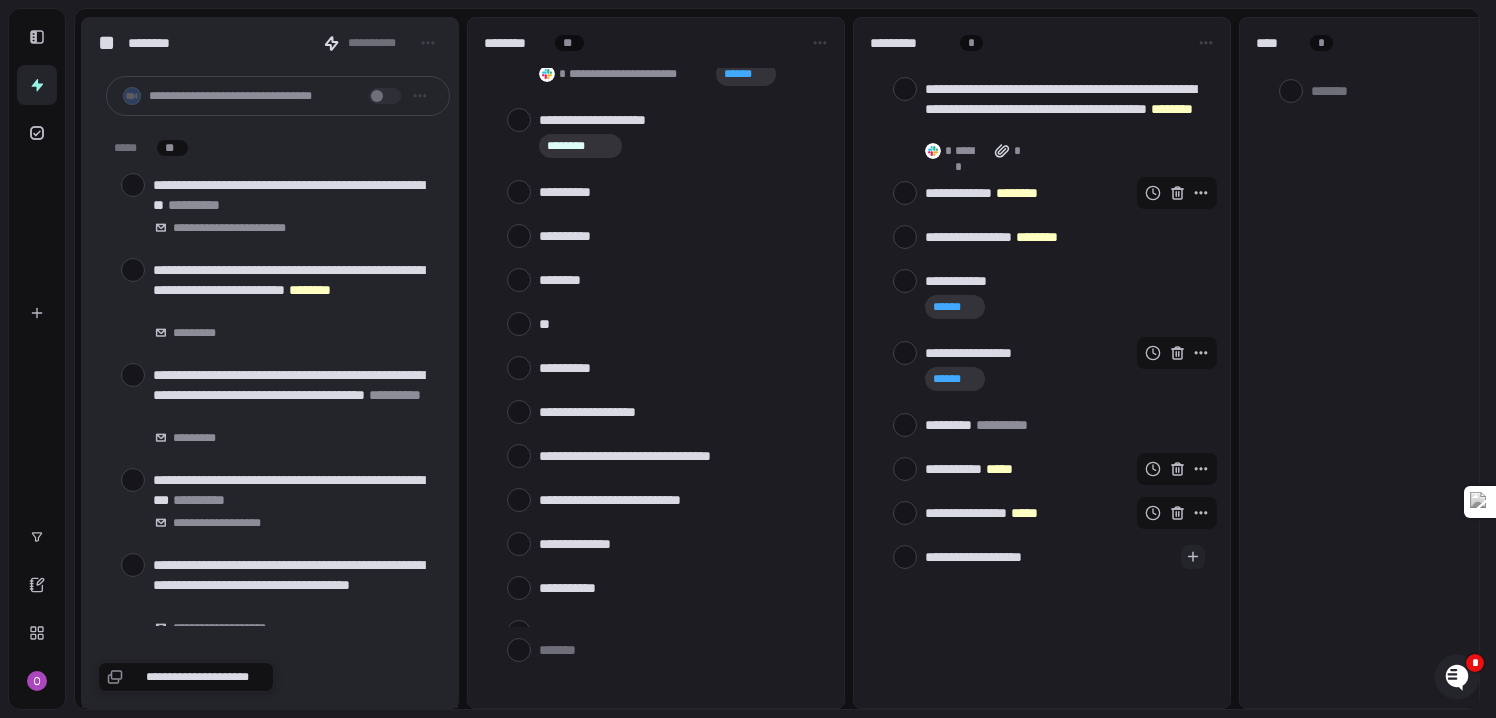 type on "**********" 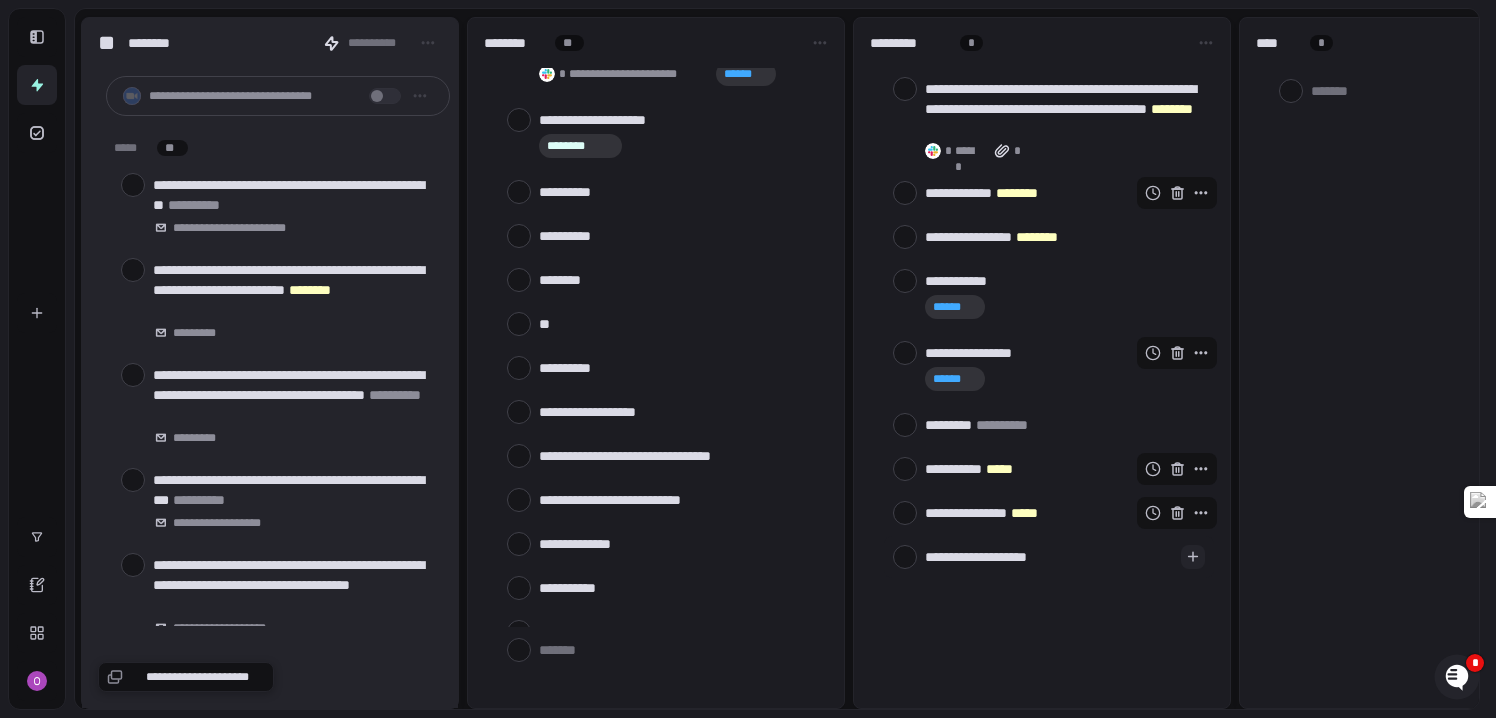 type on "**********" 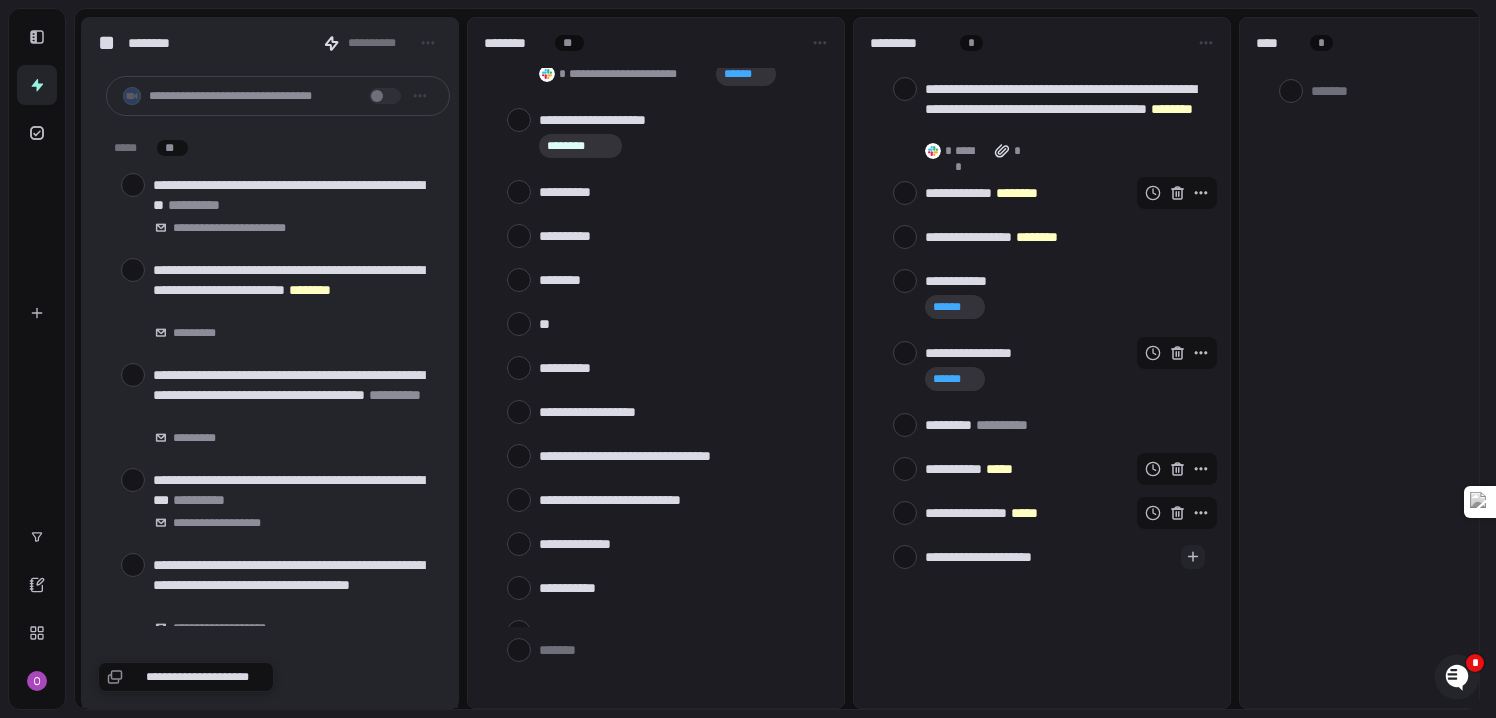 type on "**********" 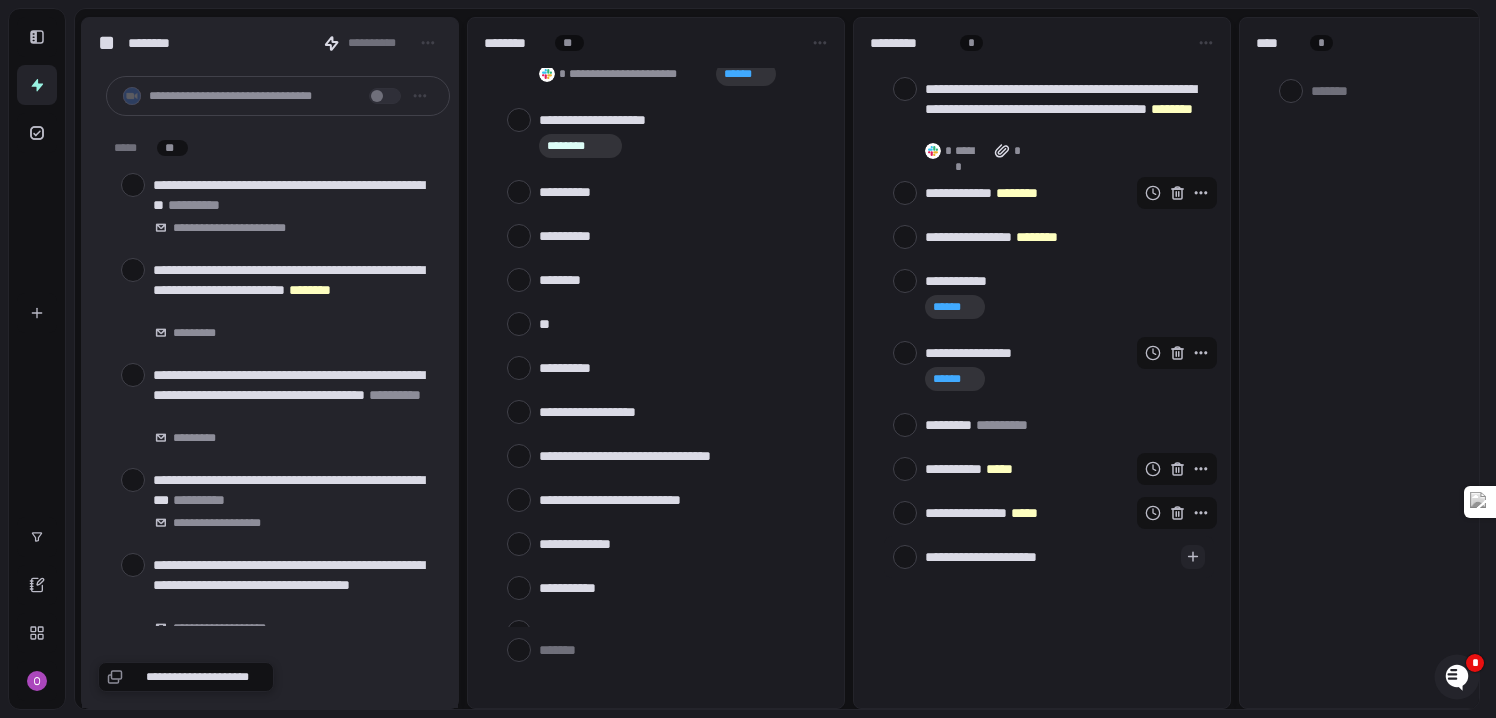 type on "**********" 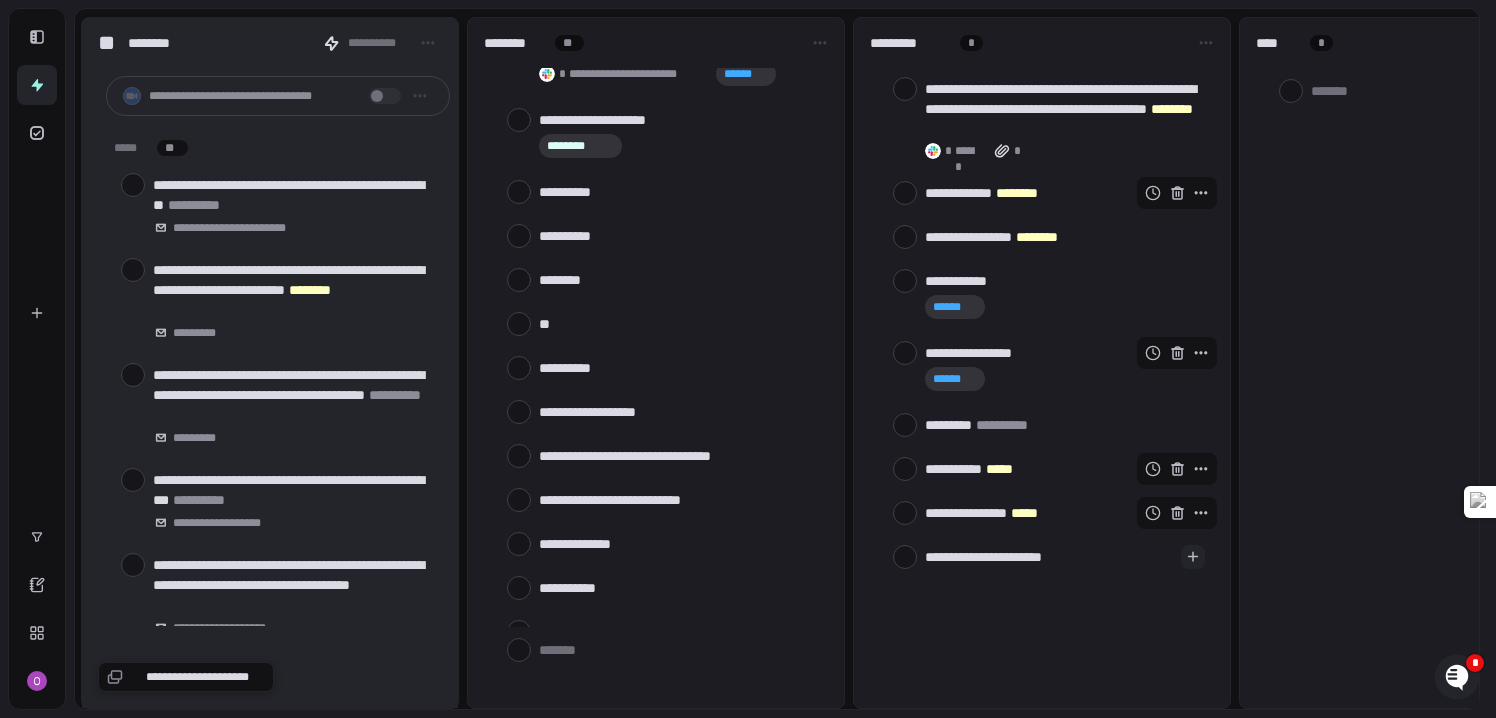 click on "**********" at bounding box center [1049, 556] 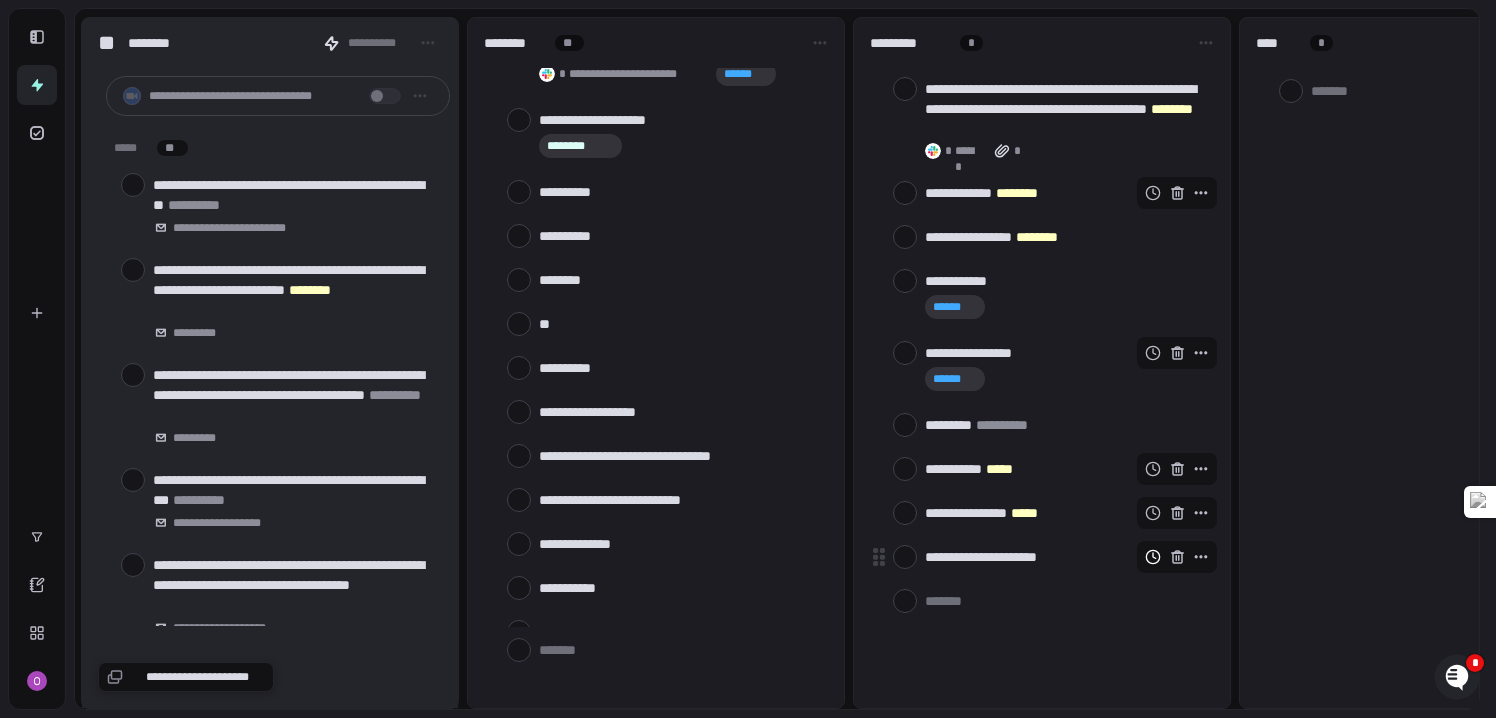 click 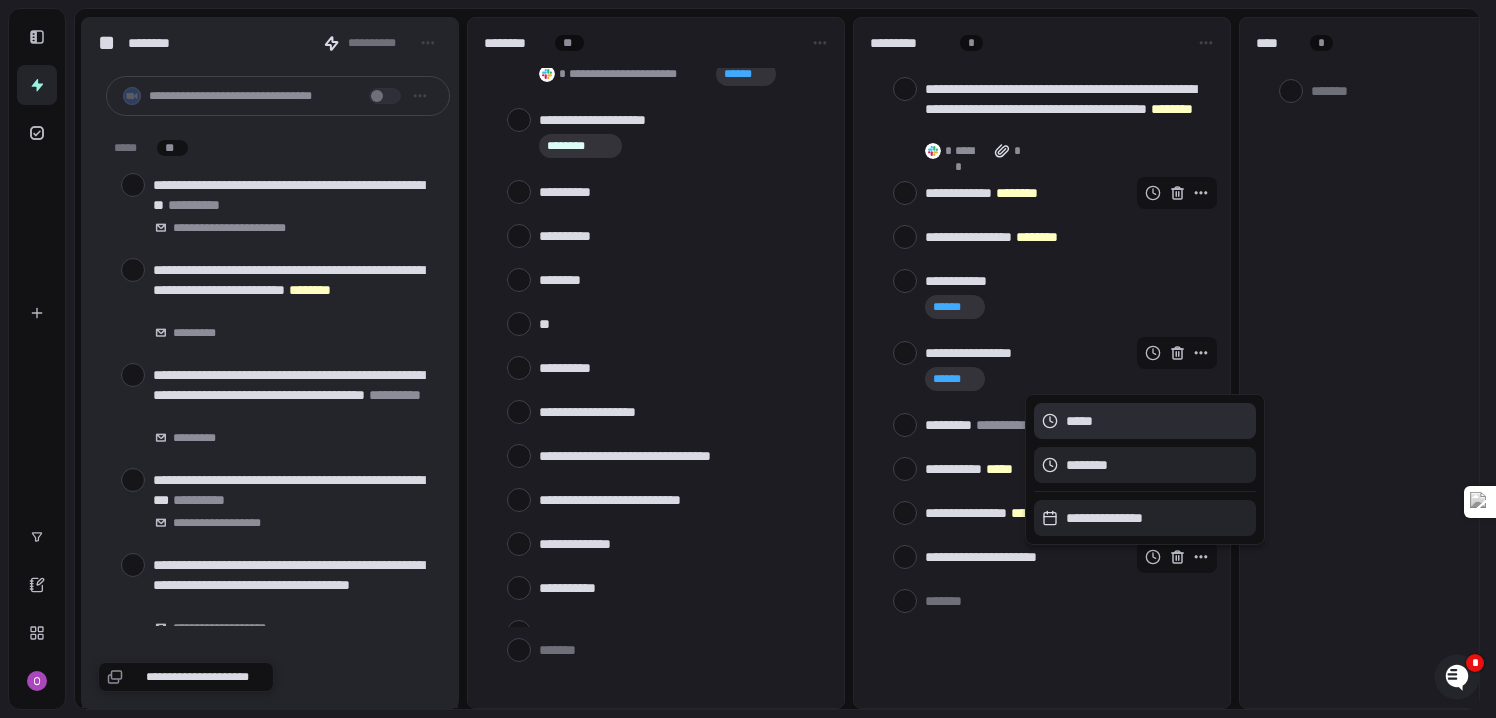 click on "*****" at bounding box center [1074, 421] 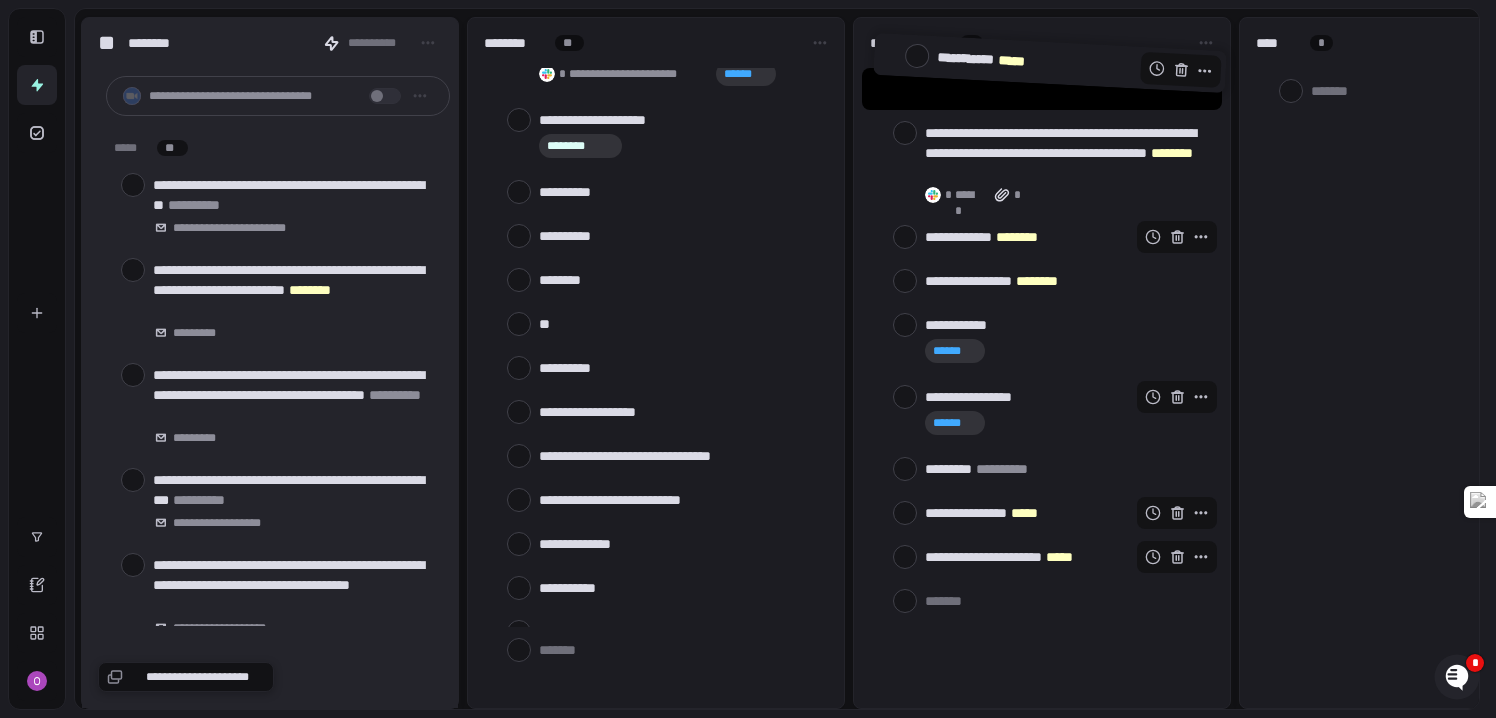 drag, startPoint x: 1047, startPoint y: 475, endPoint x: 1058, endPoint y: 72, distance: 403.1501 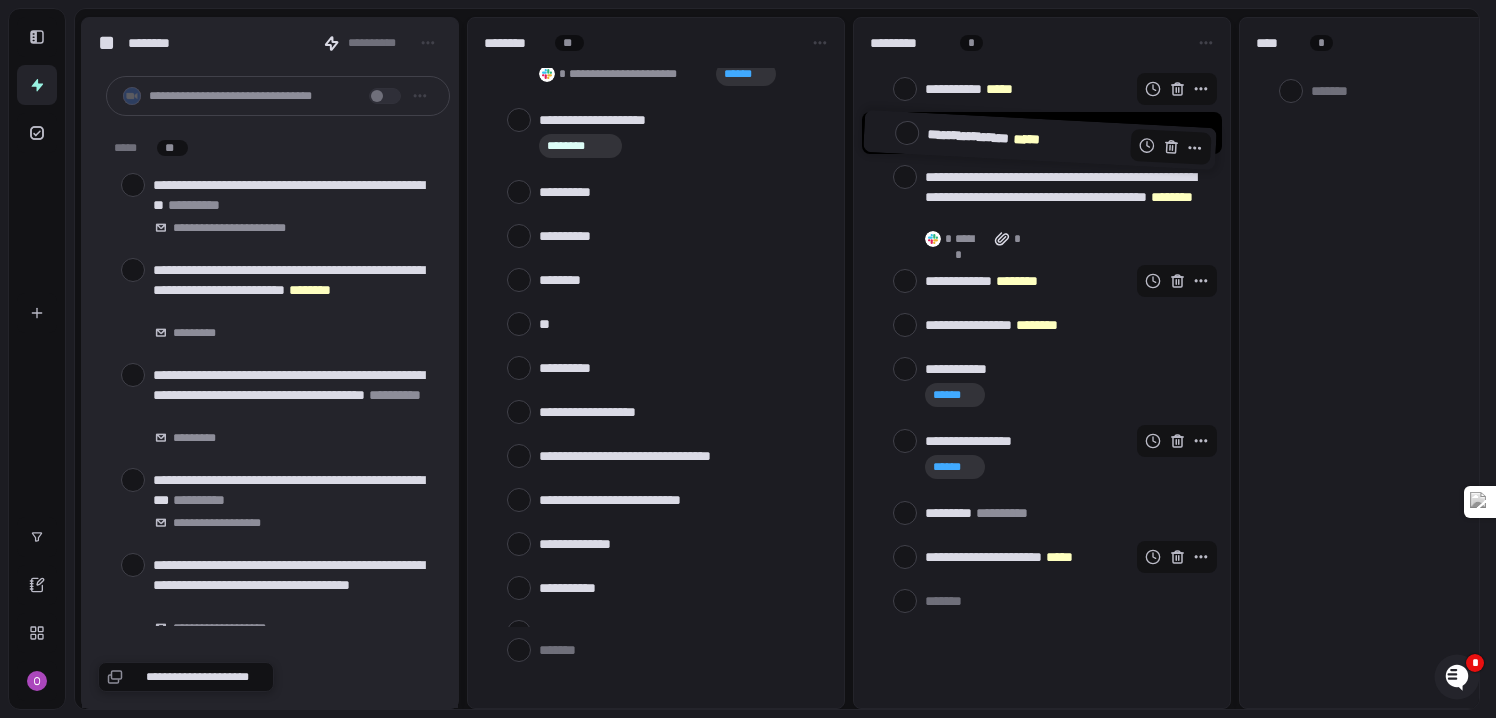 drag, startPoint x: 1012, startPoint y: 507, endPoint x: 1014, endPoint y: 134, distance: 373.00537 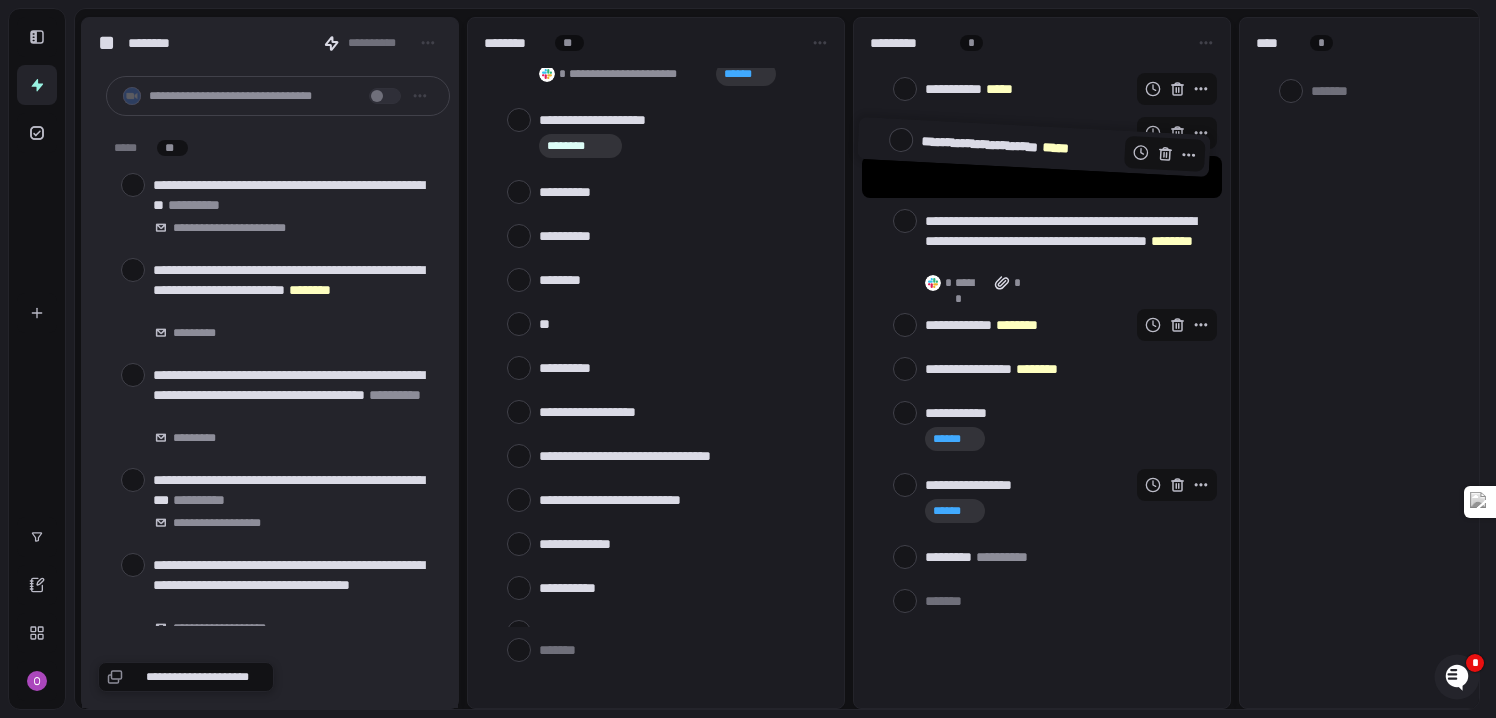 drag, startPoint x: 1024, startPoint y: 547, endPoint x: 1020, endPoint y: 137, distance: 410.0195 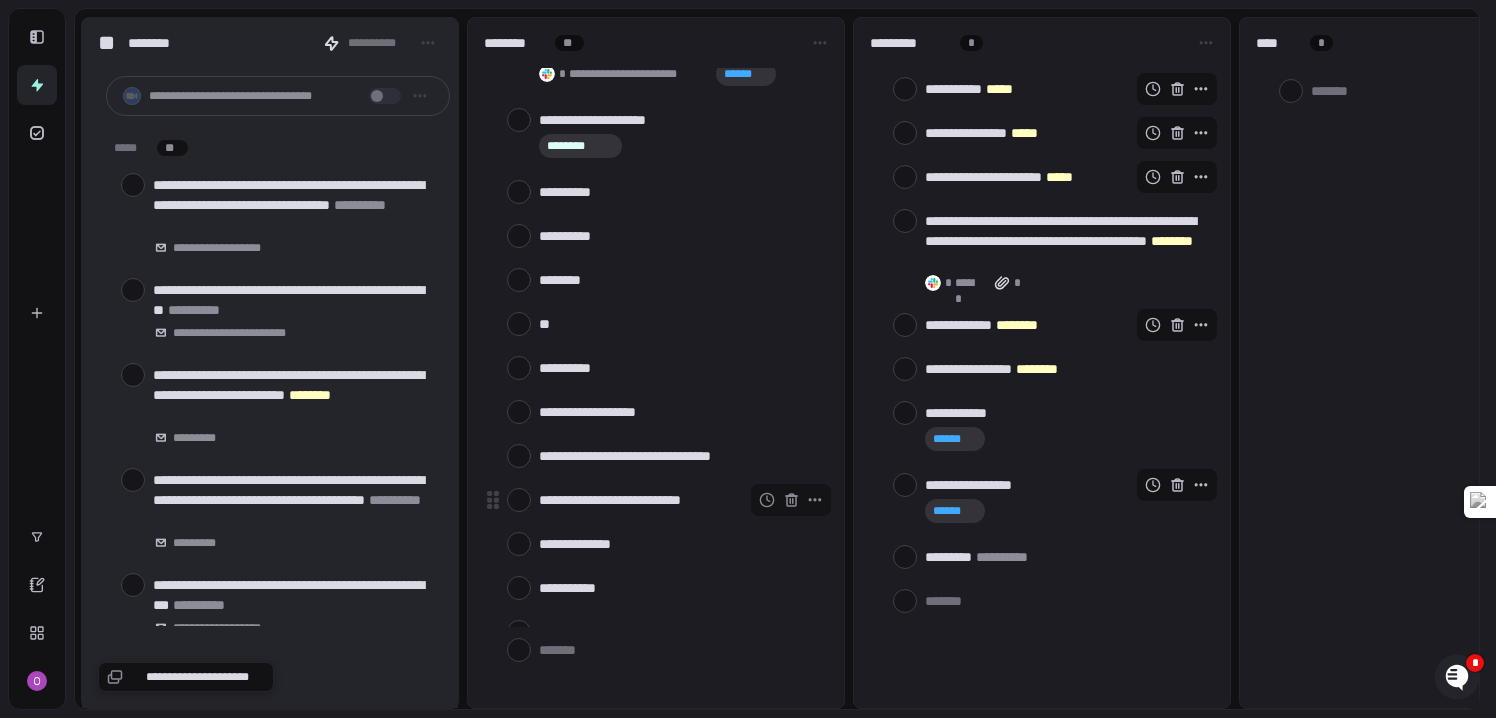 click on "**********" at bounding box center (656, 500) 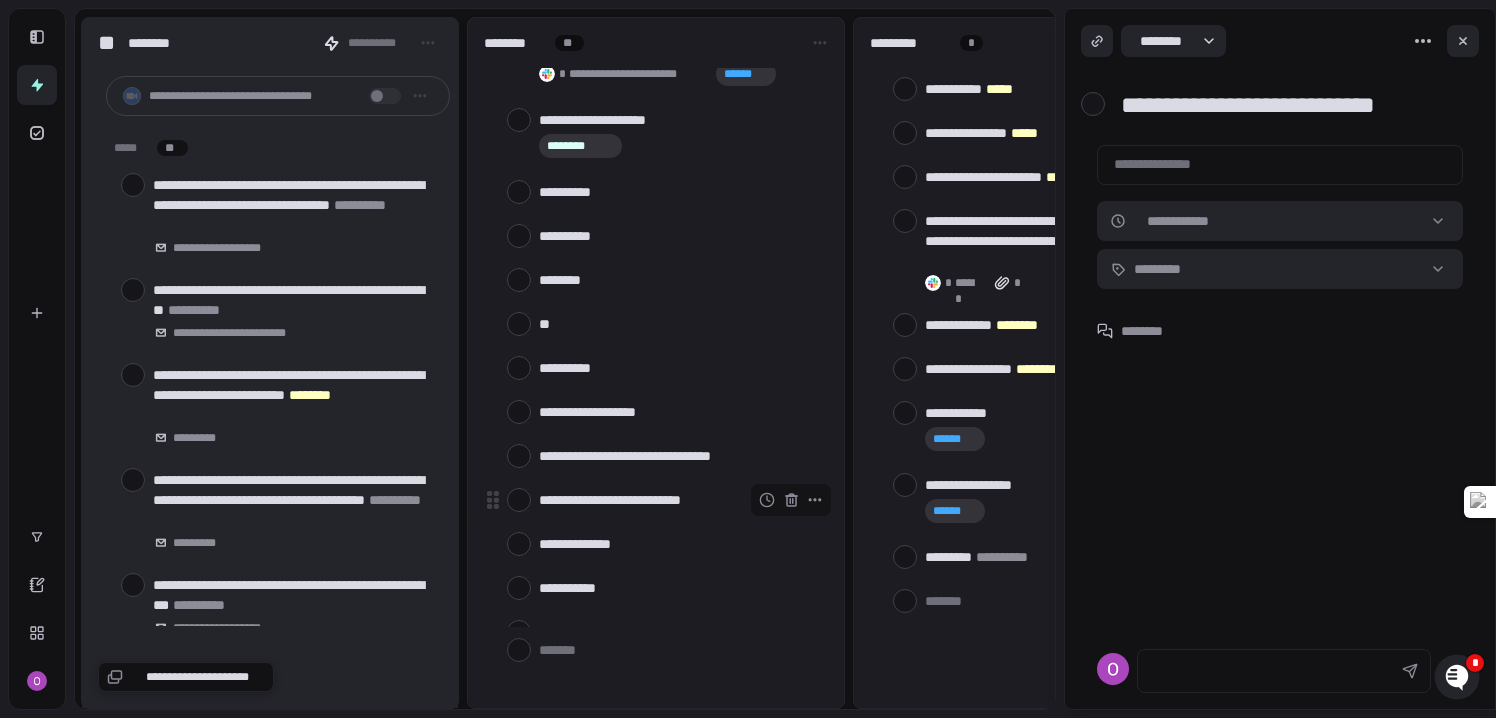 click at bounding box center (519, 500) 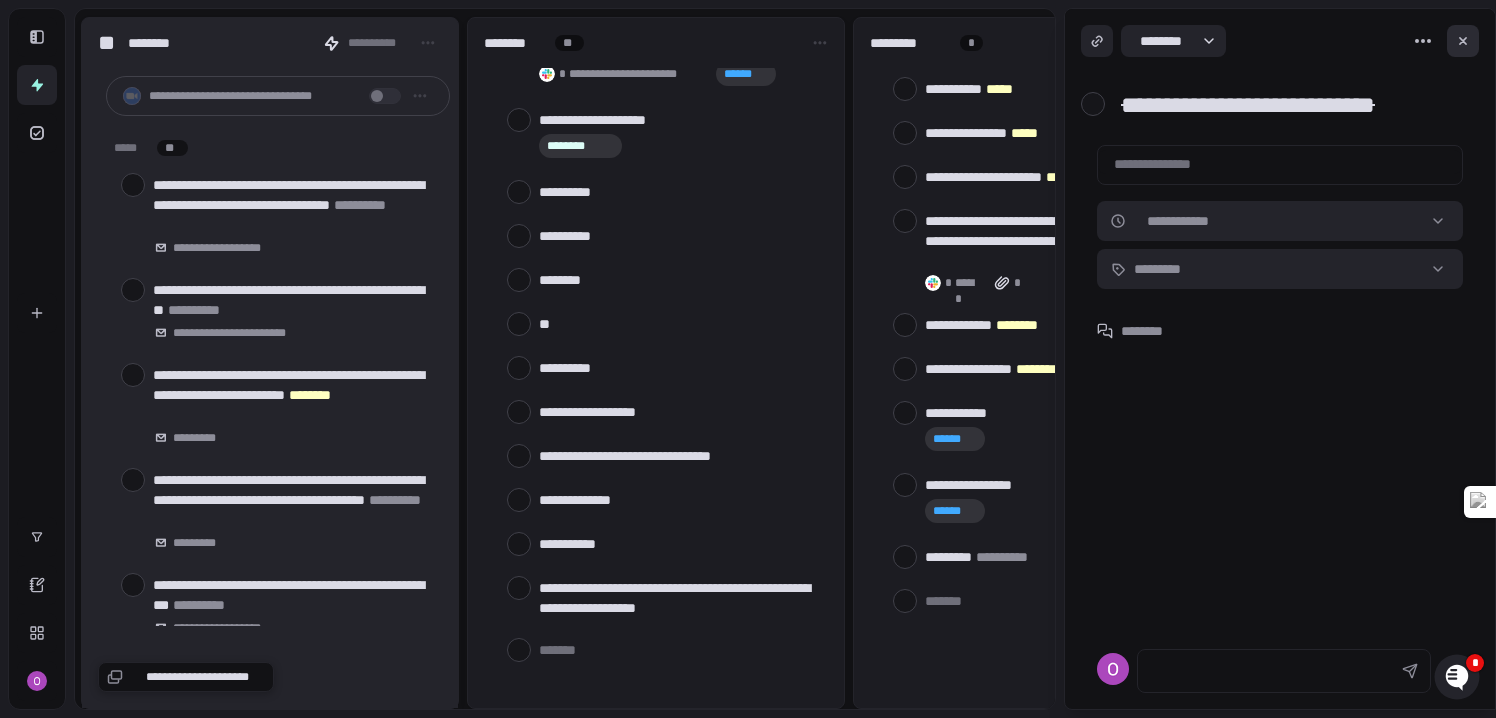 click at bounding box center [1463, 41] 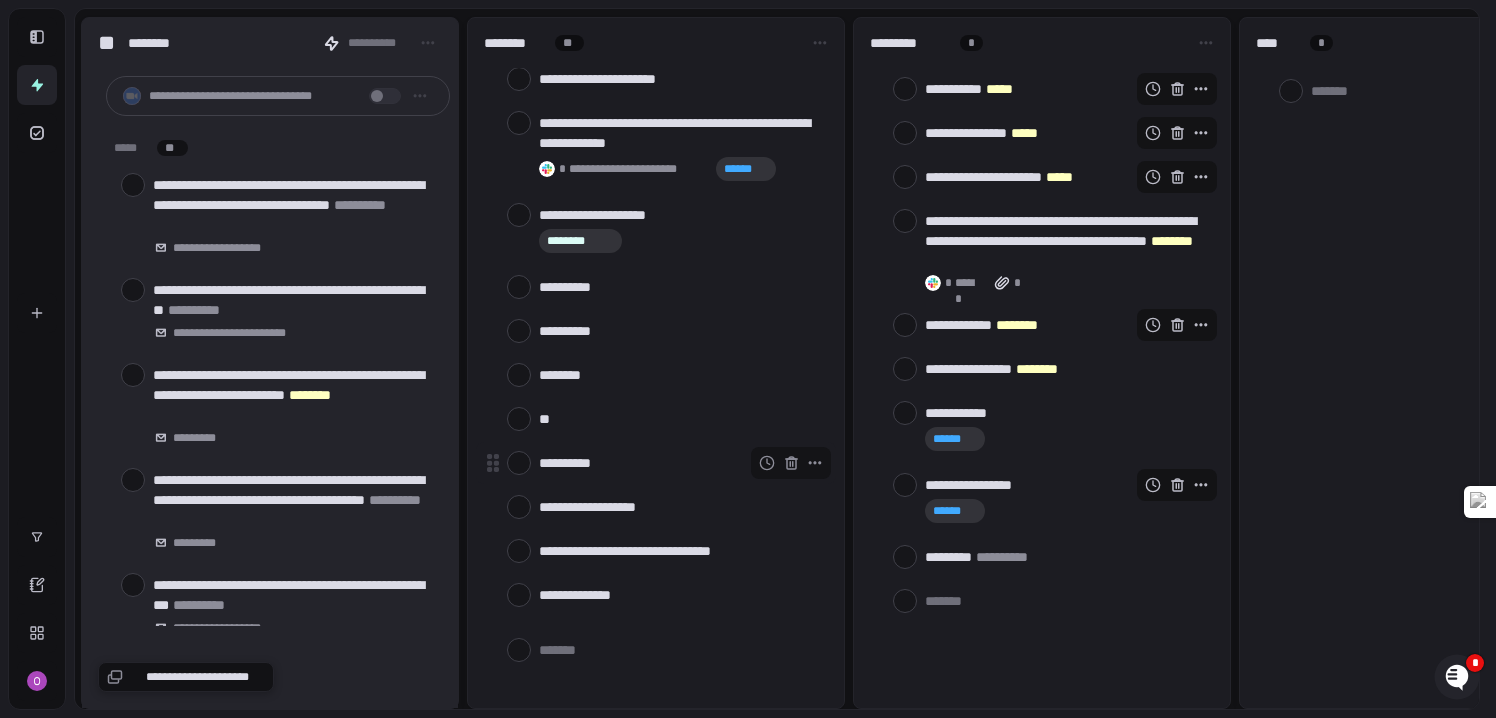 scroll, scrollTop: 28, scrollLeft: 0, axis: vertical 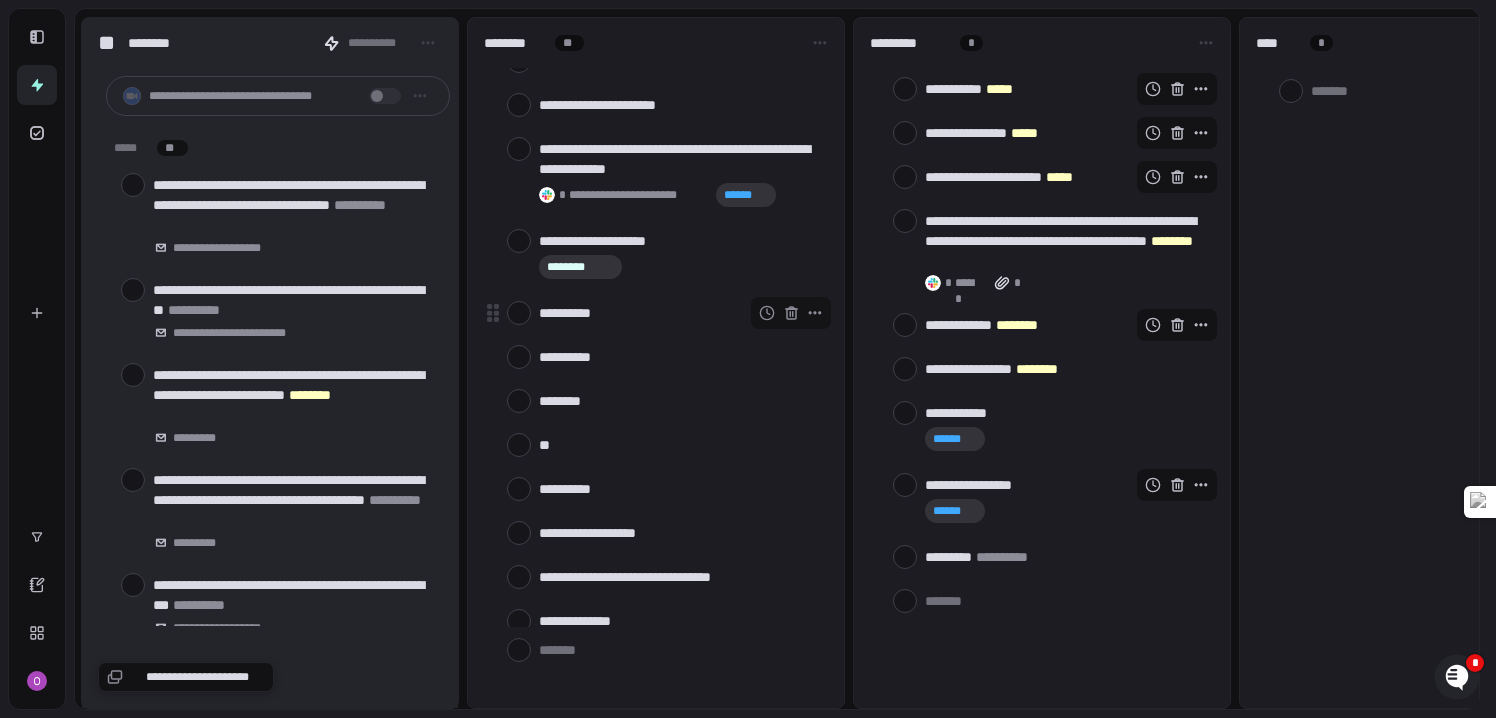 click at bounding box center (519, 313) 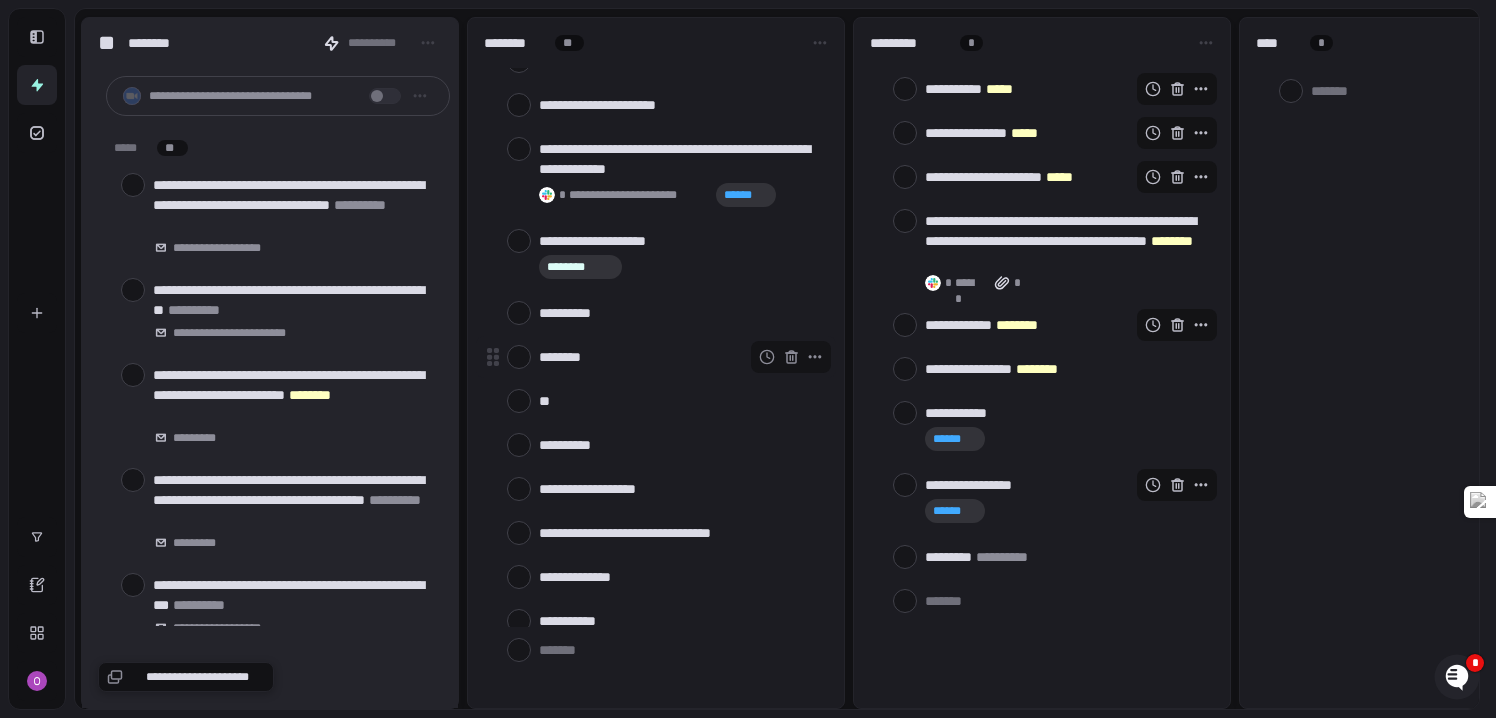 type on "*" 